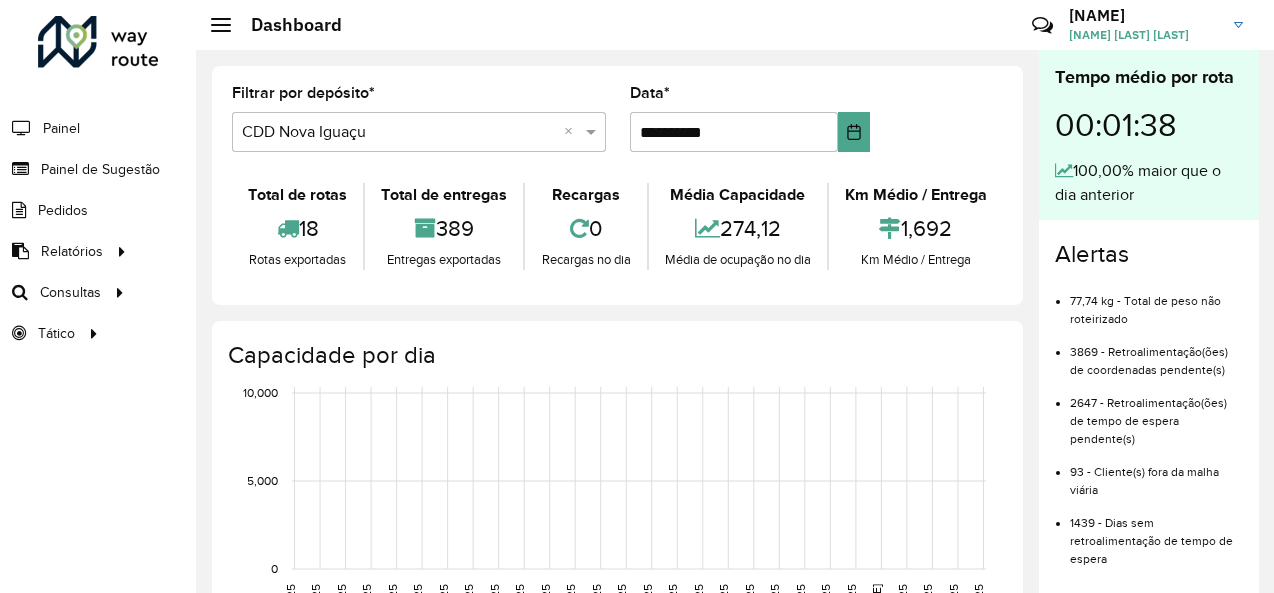scroll, scrollTop: 0, scrollLeft: 0, axis: both 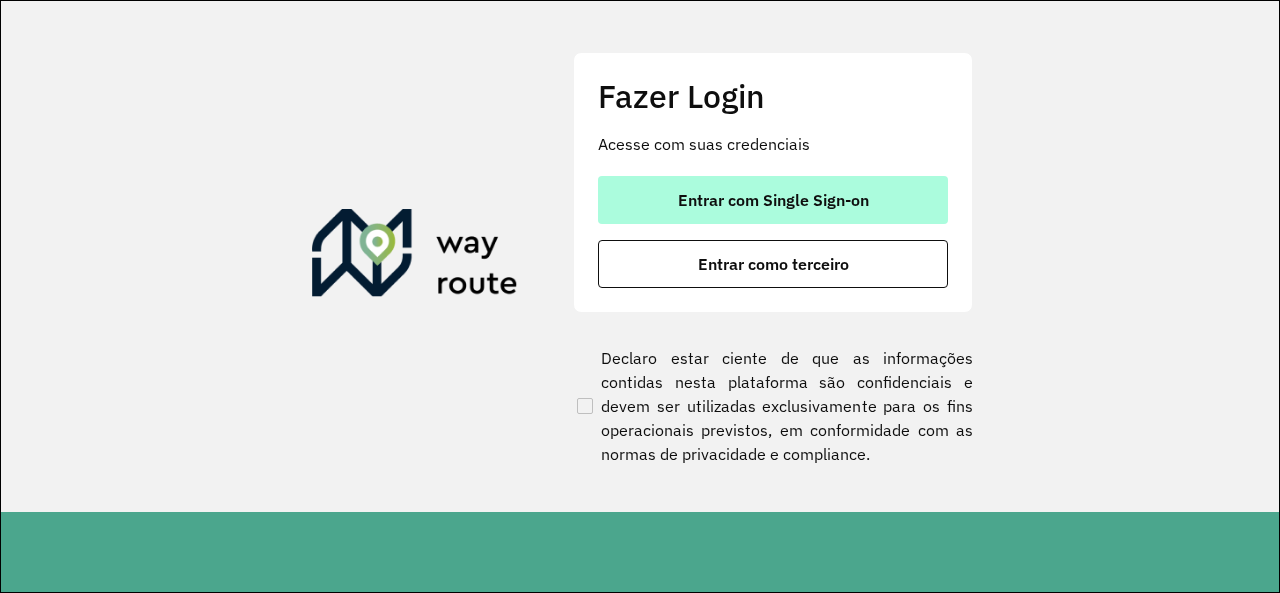 click on "Entrar com Single Sign-on" at bounding box center (773, 200) 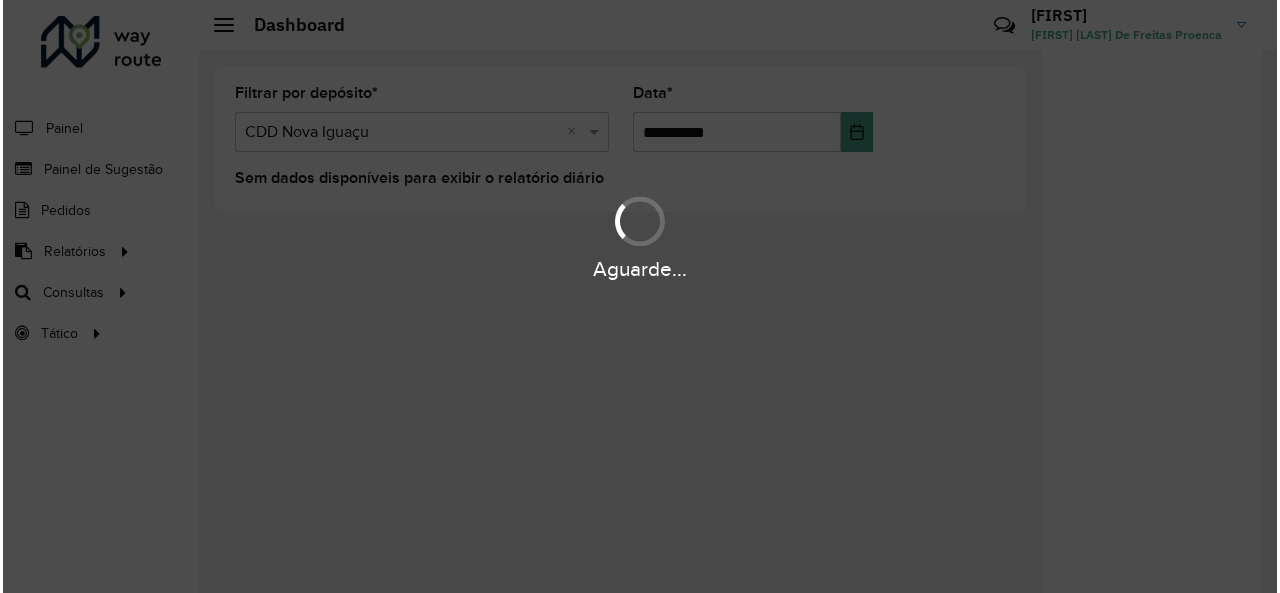 scroll, scrollTop: 0, scrollLeft: 0, axis: both 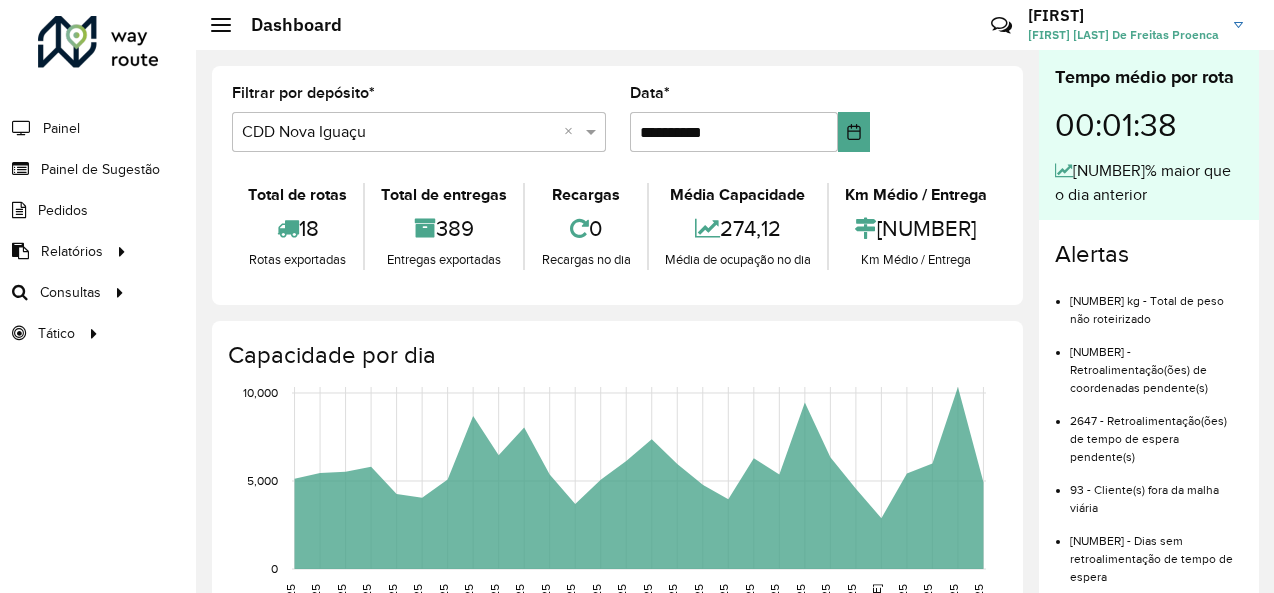 click at bounding box center [399, 133] 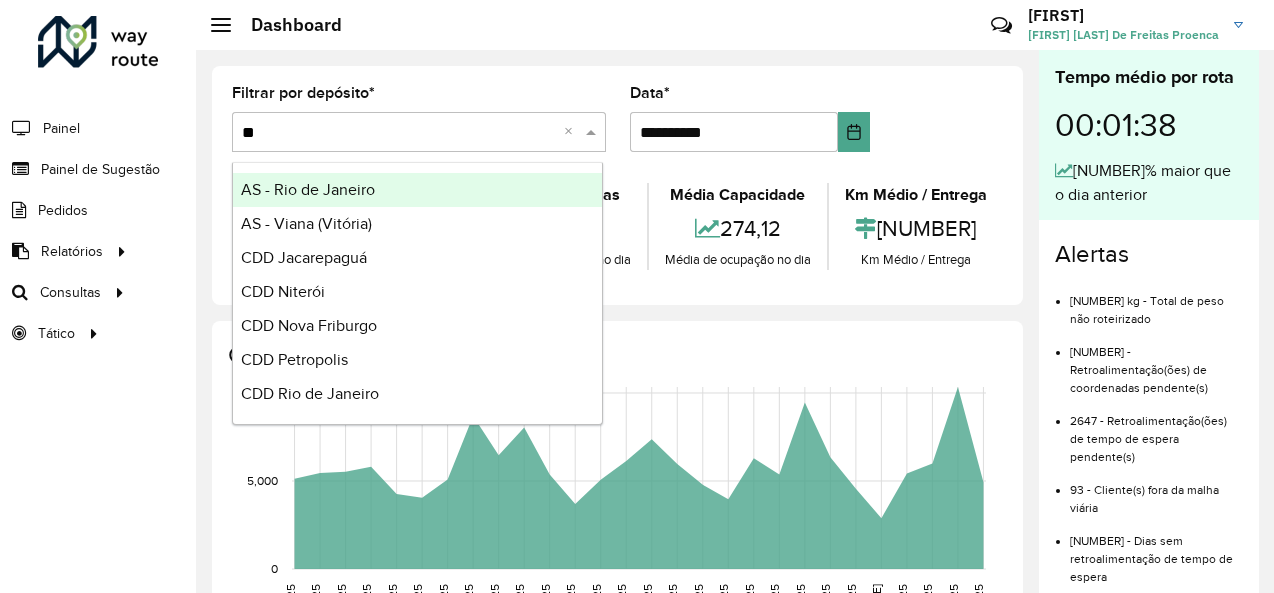 type on "***" 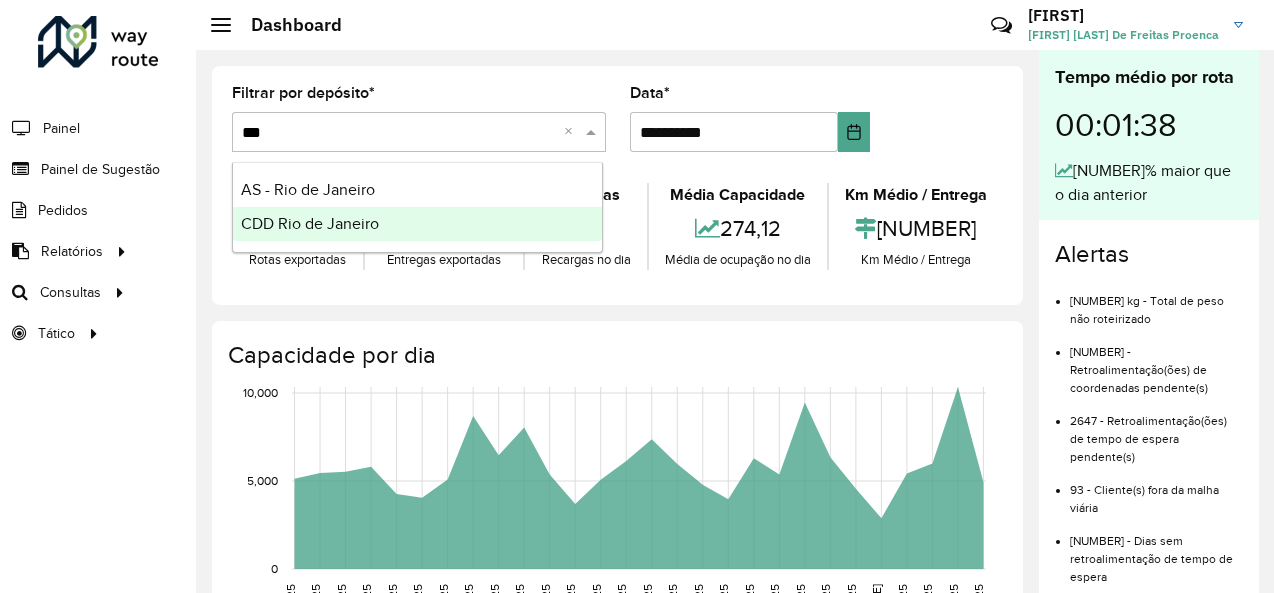 type 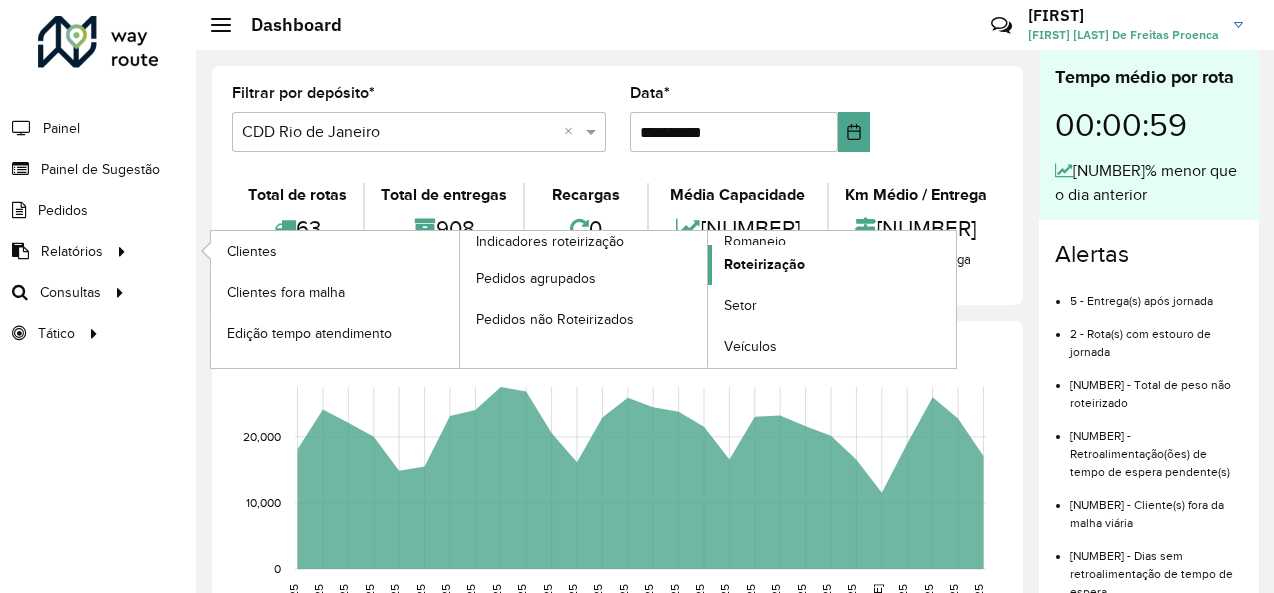 click on "Roteirização" 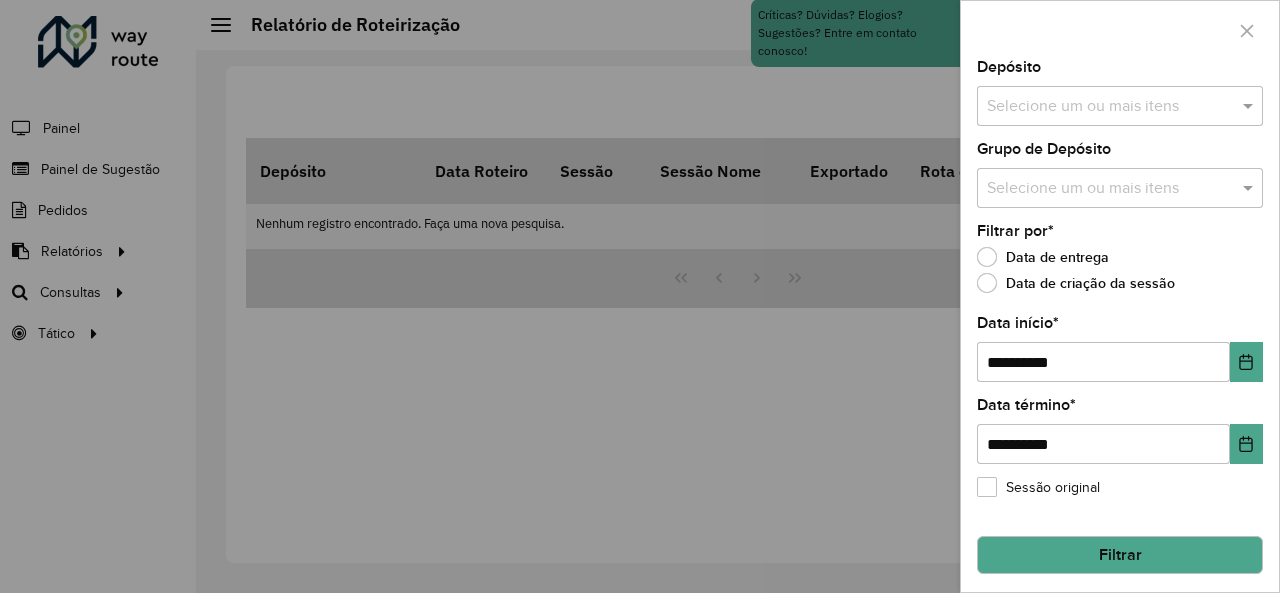 click at bounding box center [1110, 107] 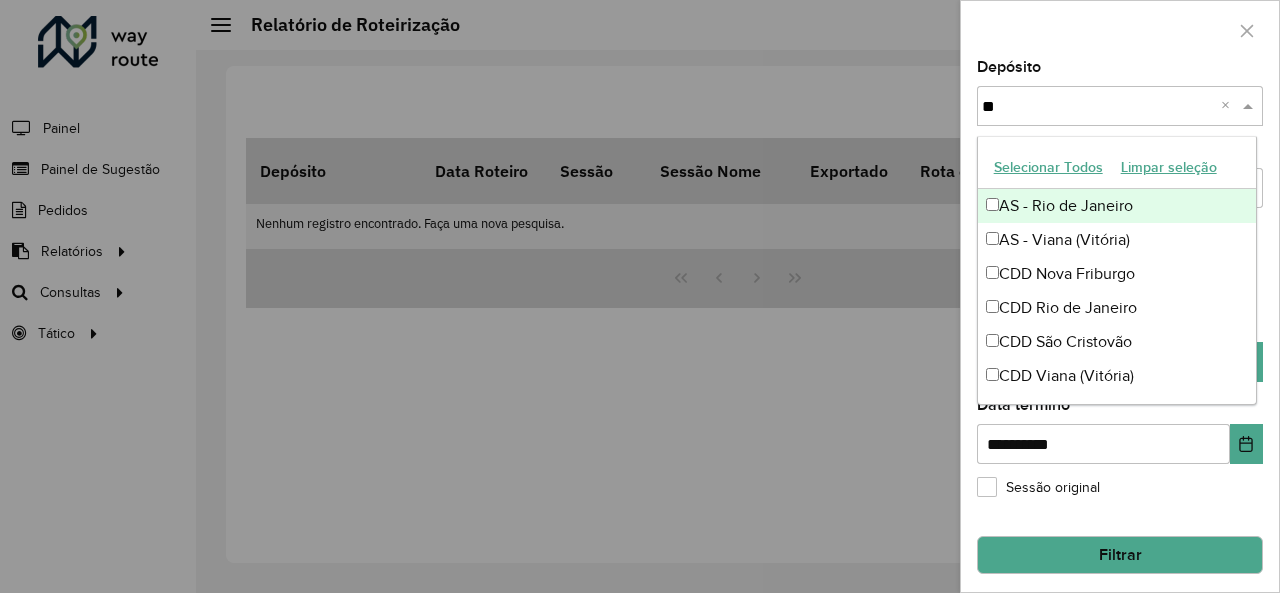 type on "***" 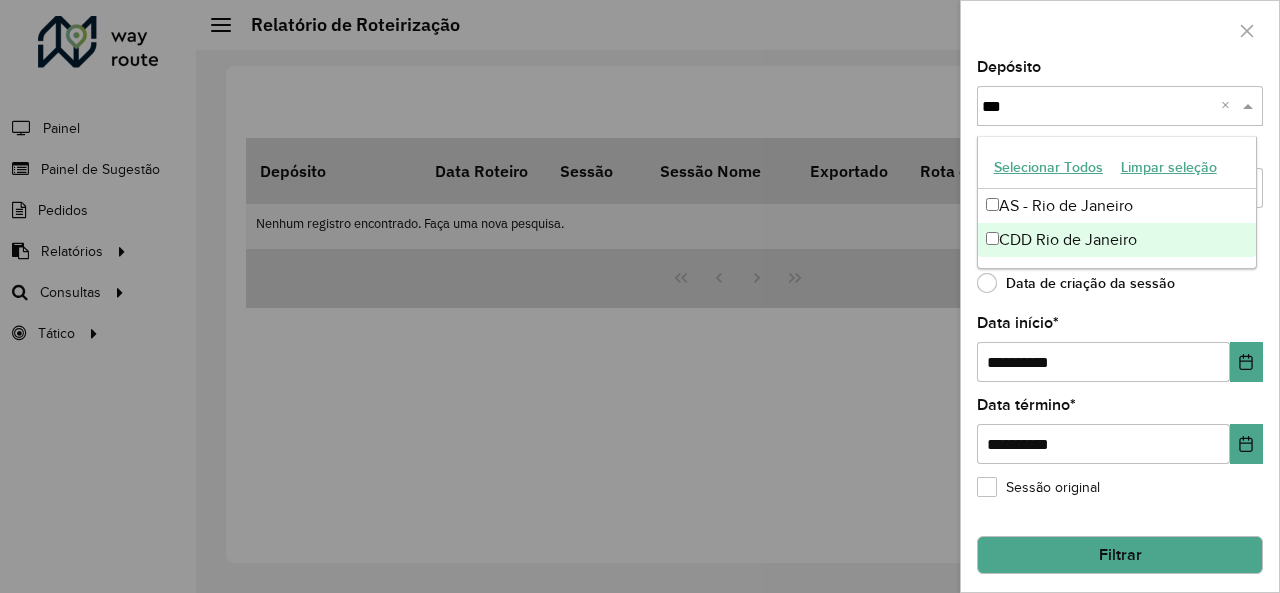 click on "CDD Rio de Janeiro" at bounding box center [1117, 240] 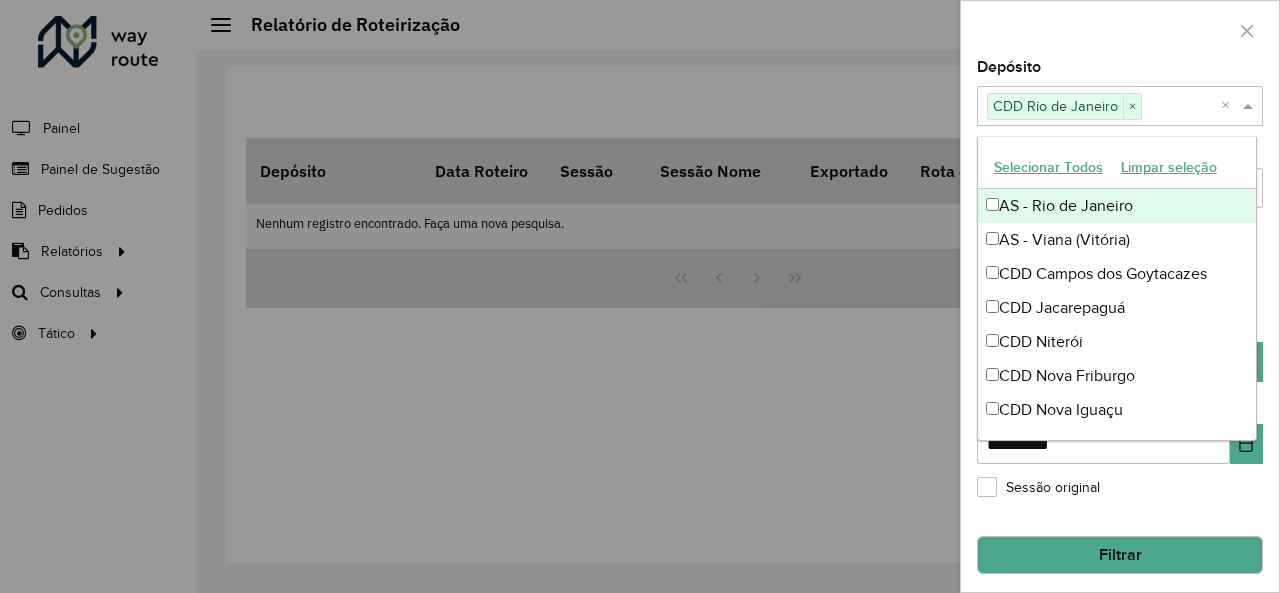 click on "Depósito Selecione um ou mais itens [CITY] [STATE] × ×" 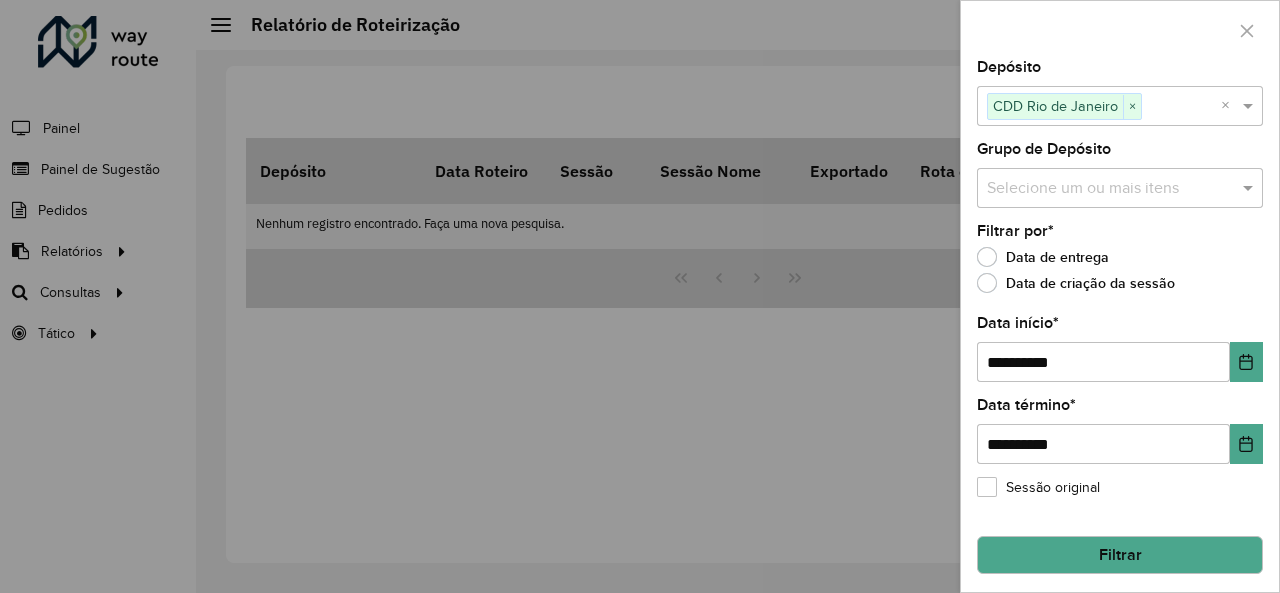 click on "Selecione um ou mais itens" at bounding box center [1120, 188] 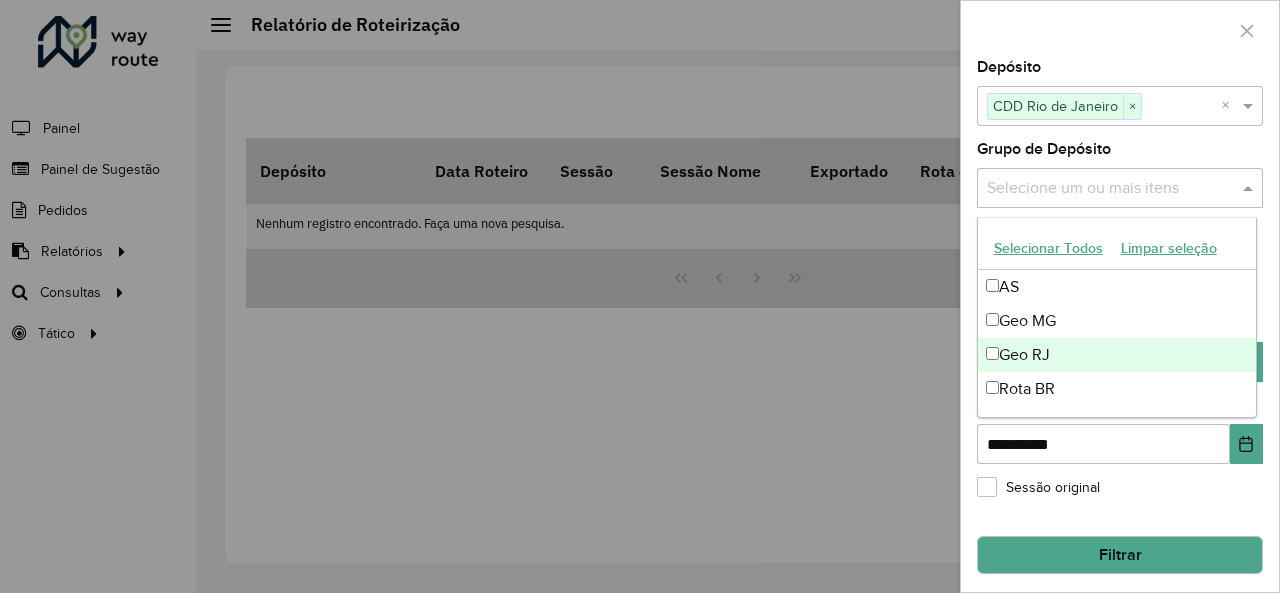 click on "Geo RJ" at bounding box center (1117, 355) 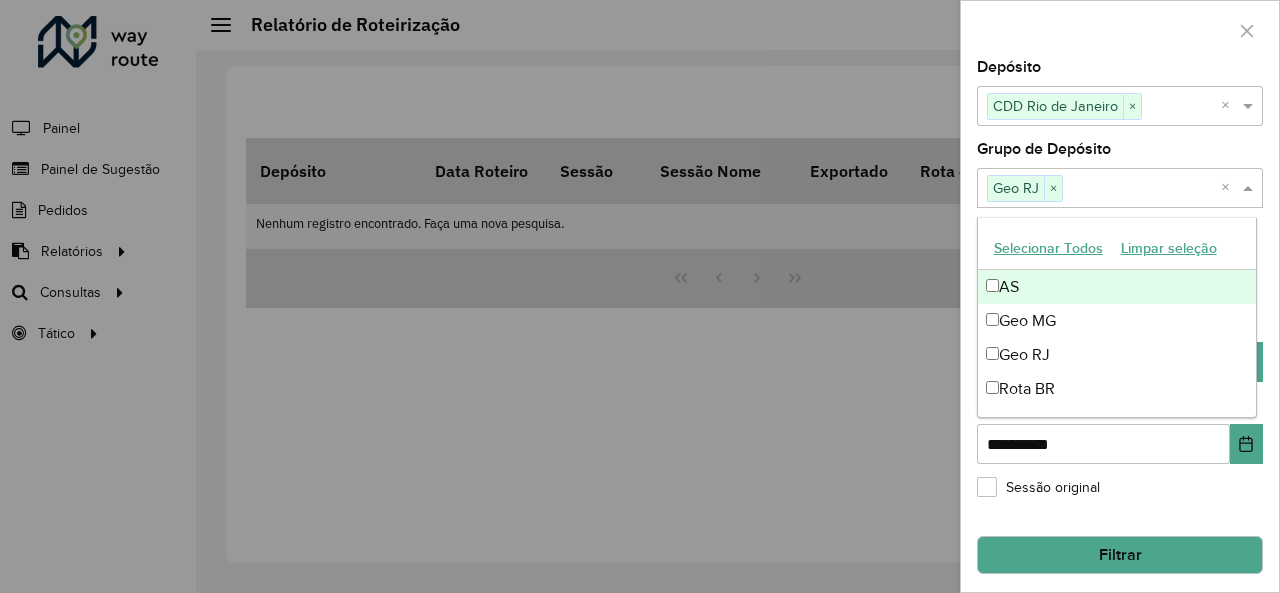 click on "Grupo de Depósito Selecione um ou mais itens Geo [STATE] × ×" 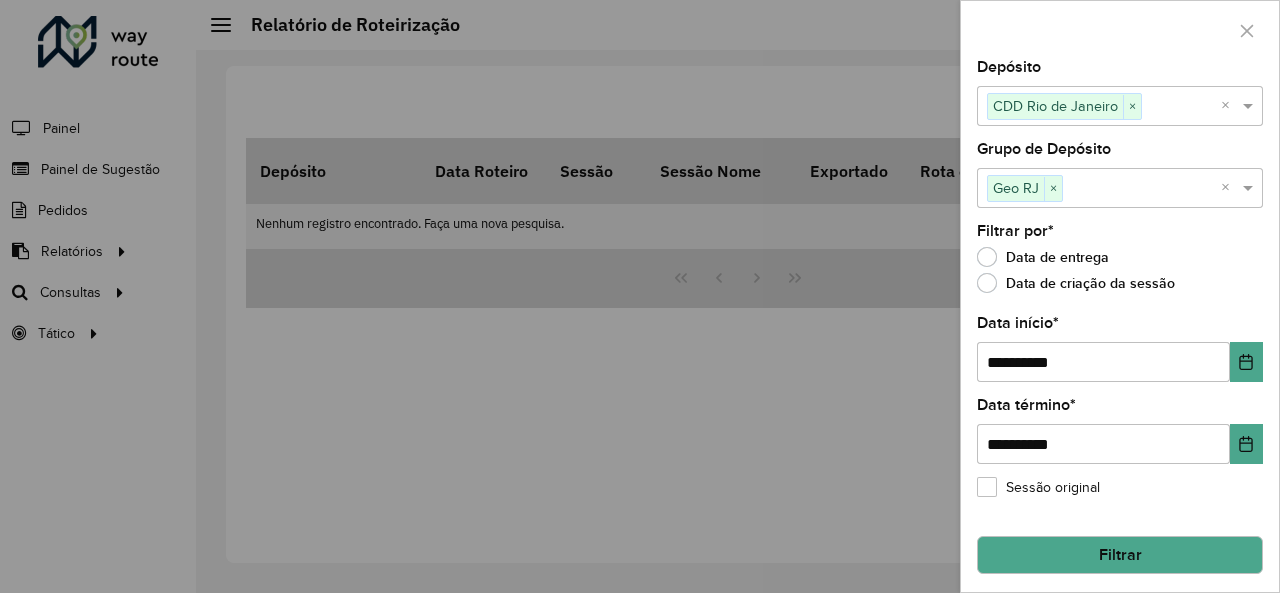 click at bounding box center [640, 296] 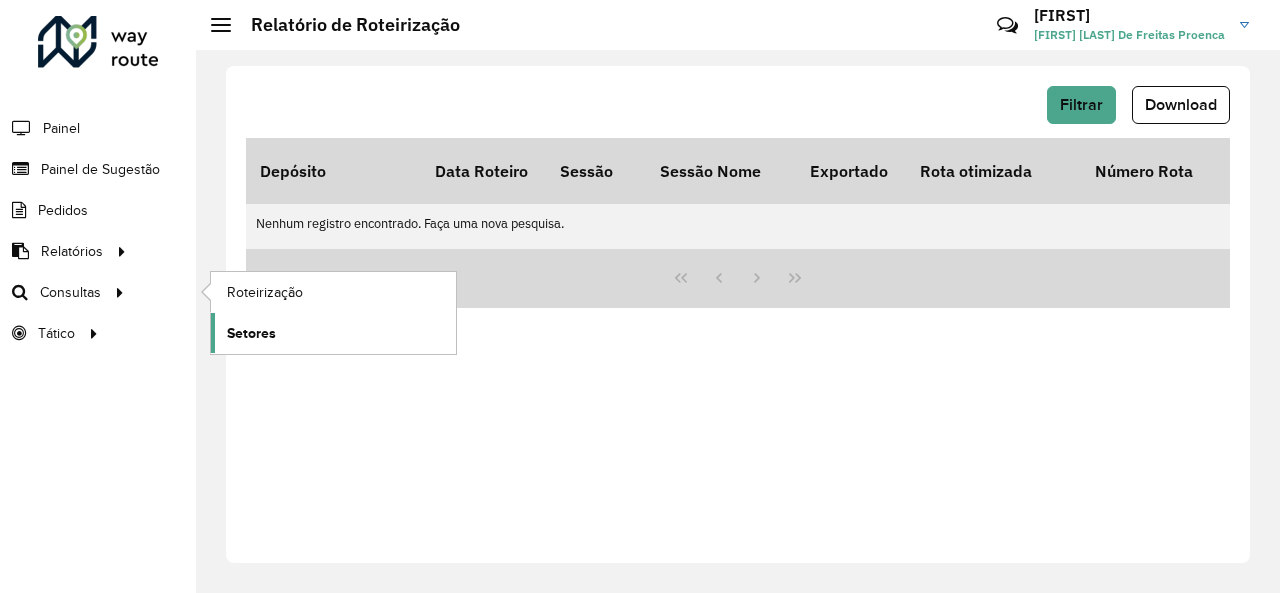 click on "Setores" 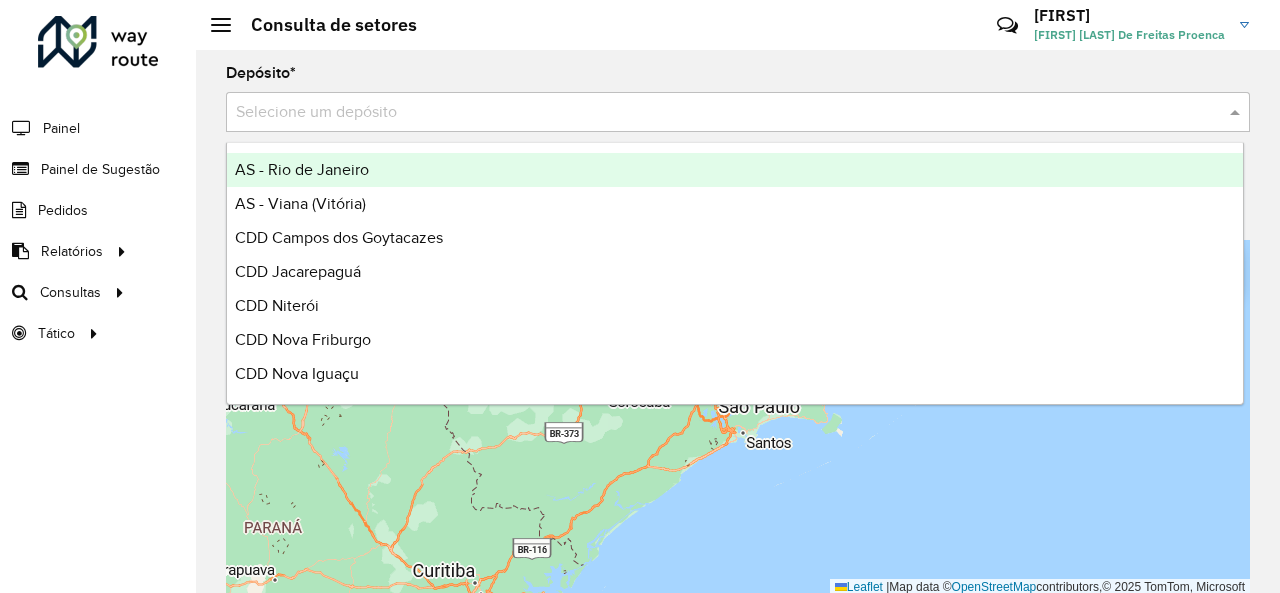 click at bounding box center (718, 113) 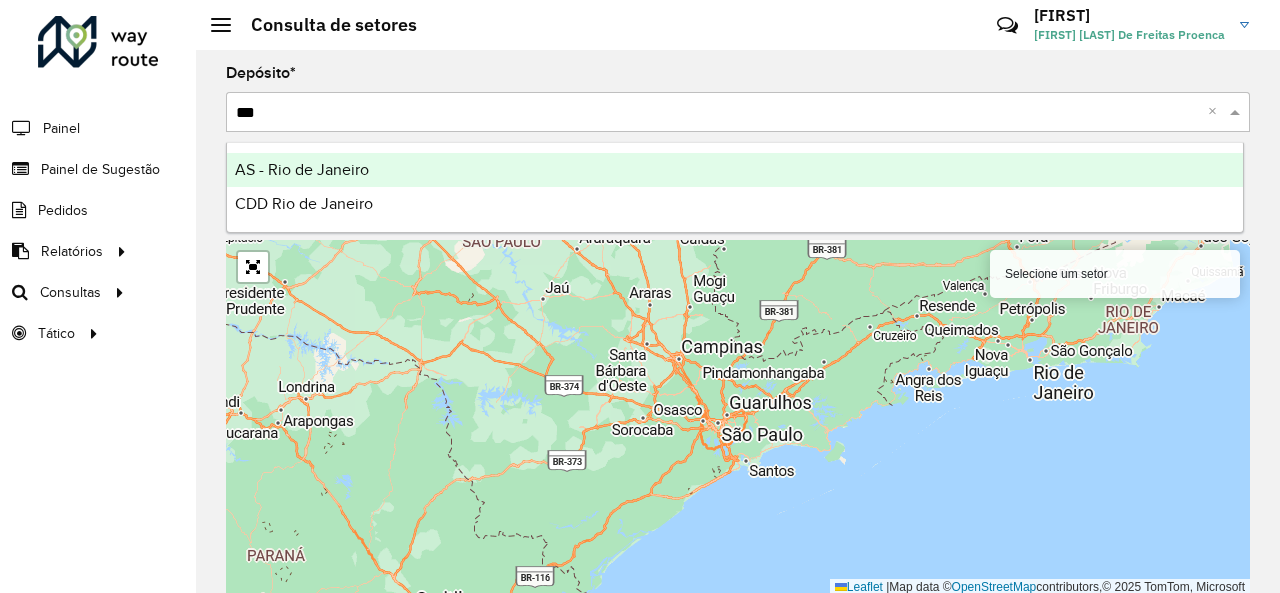 type on "***" 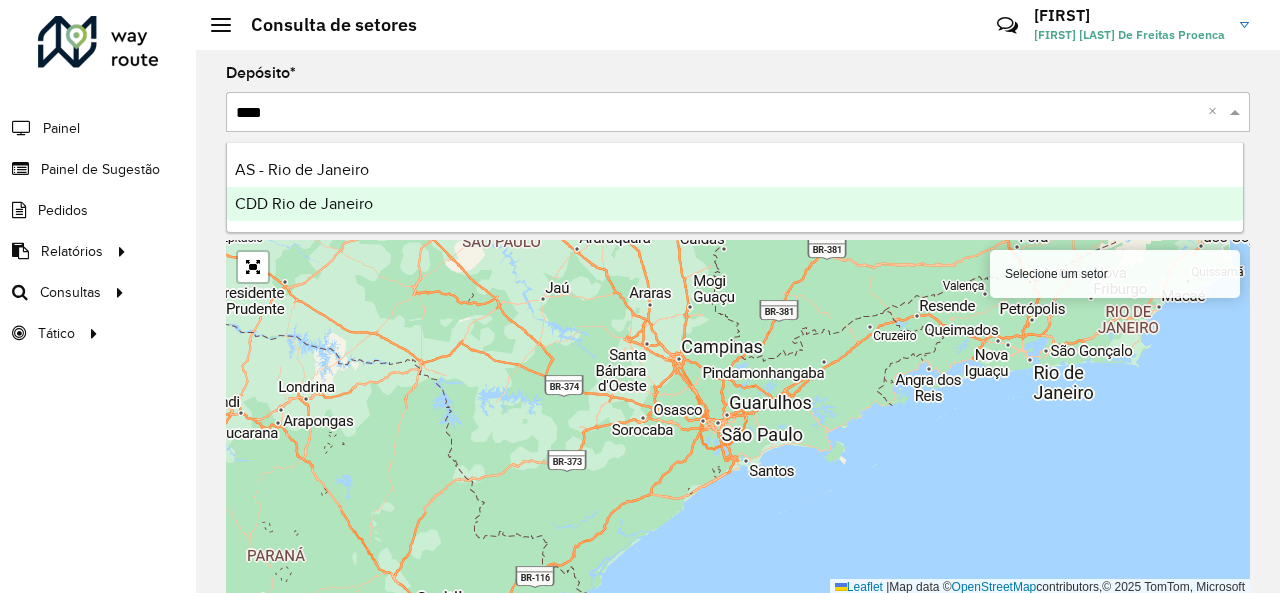 type 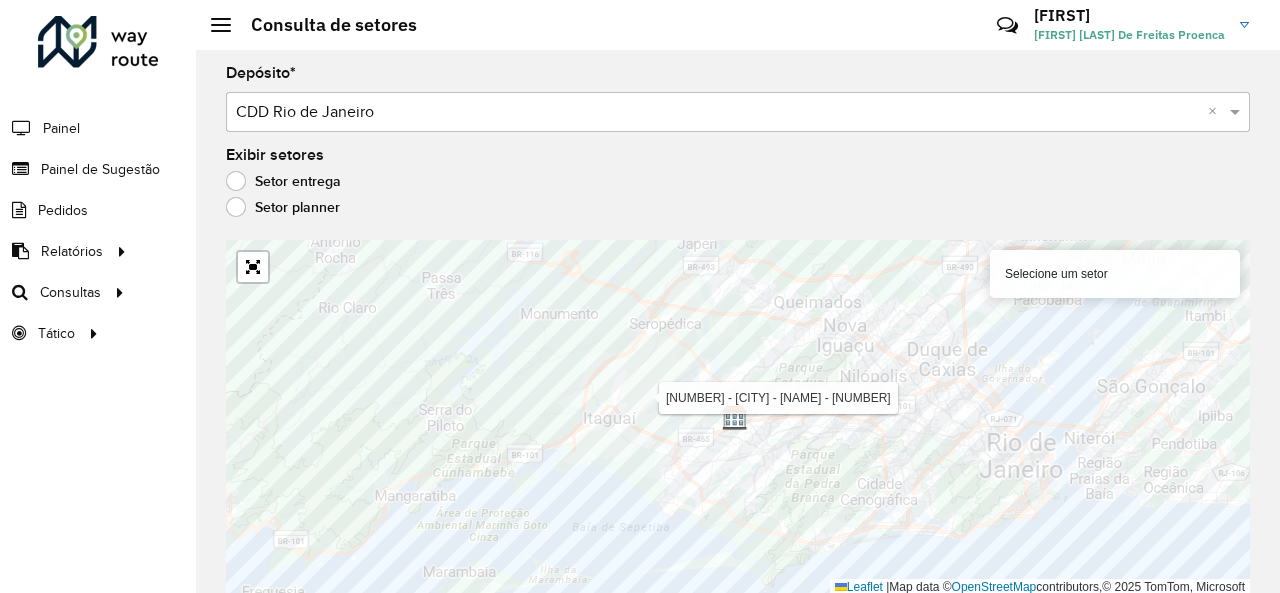 scroll, scrollTop: 2, scrollLeft: 0, axis: vertical 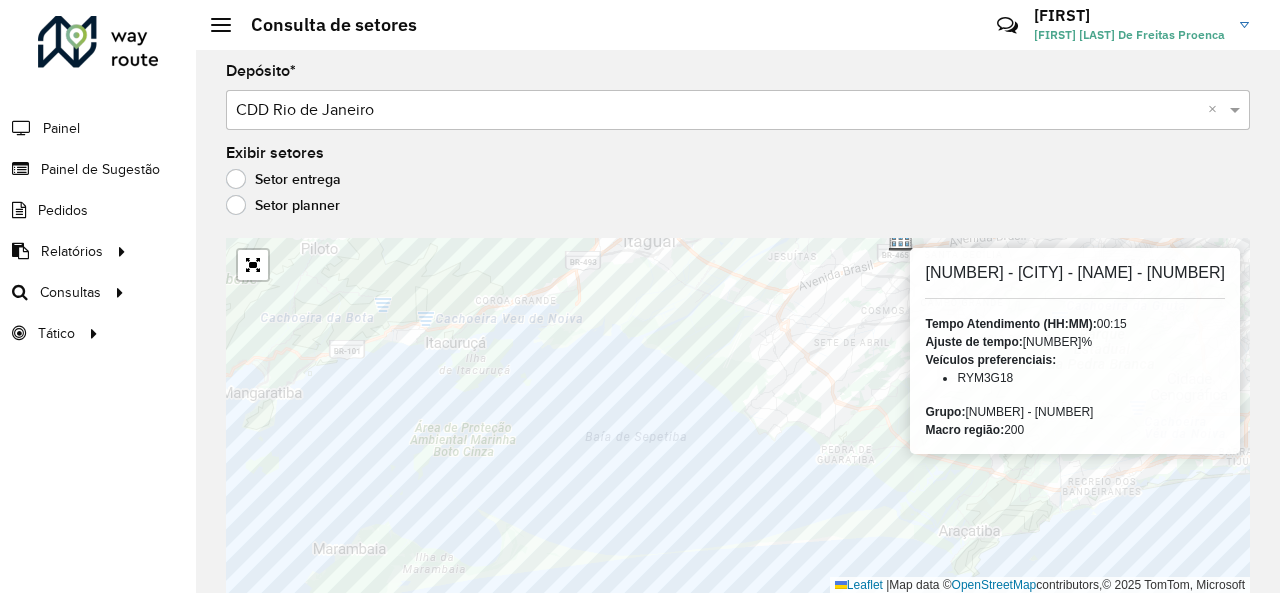click on "Setor planner" 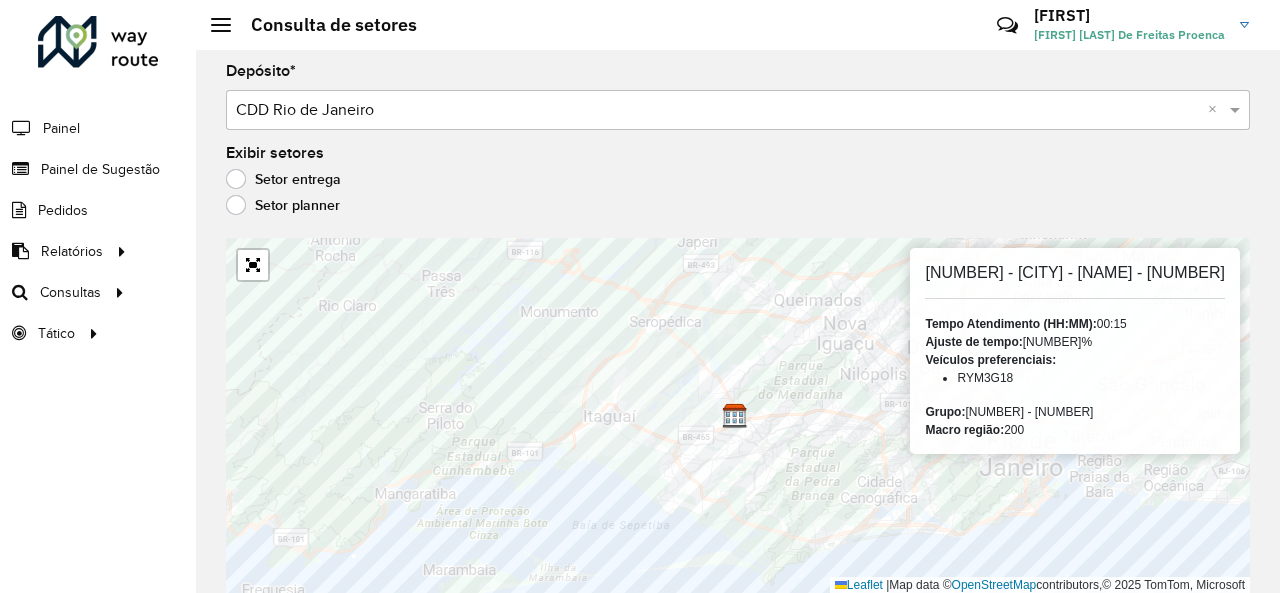 click on "Setor entrega" 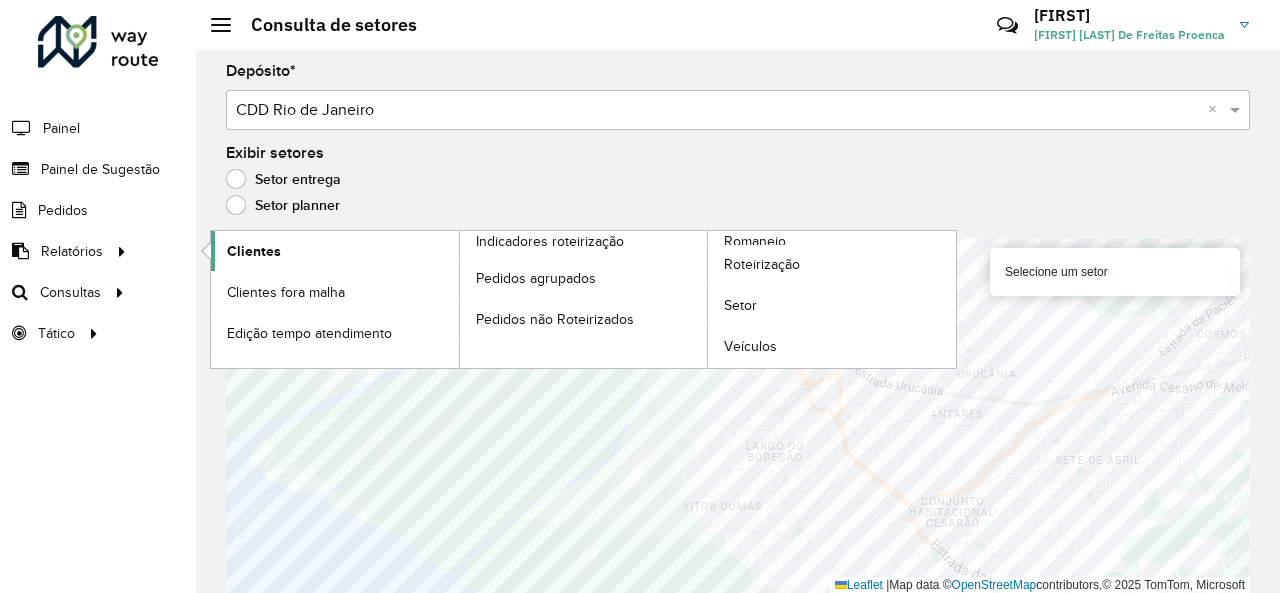 click on "Clientes" 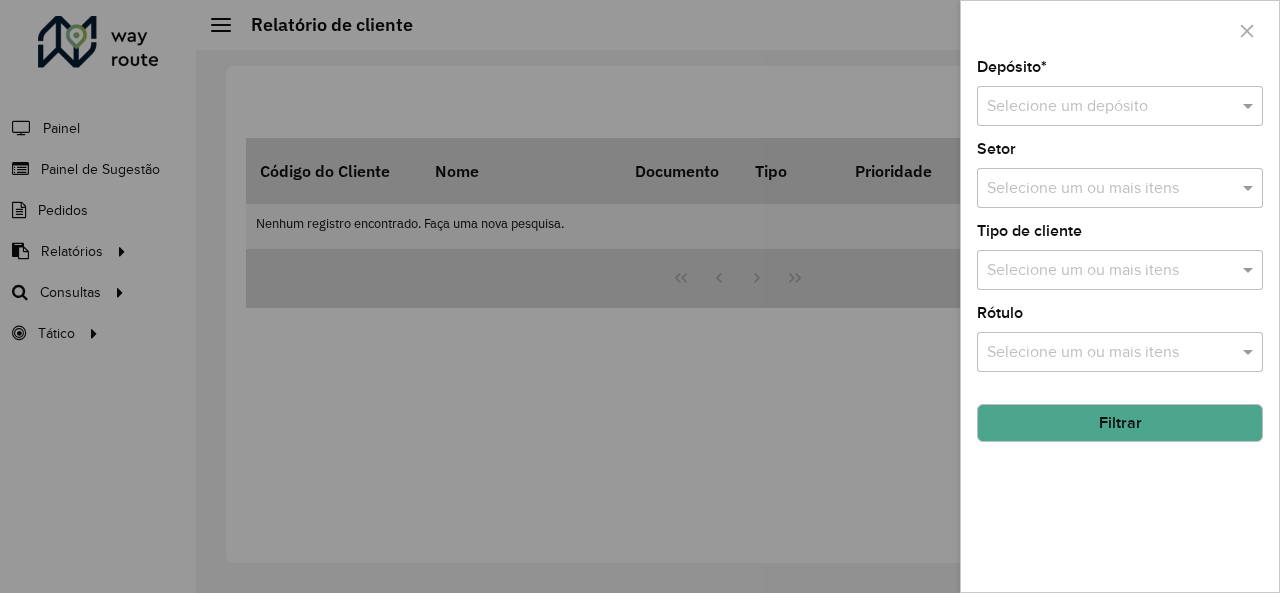 click at bounding box center (1100, 107) 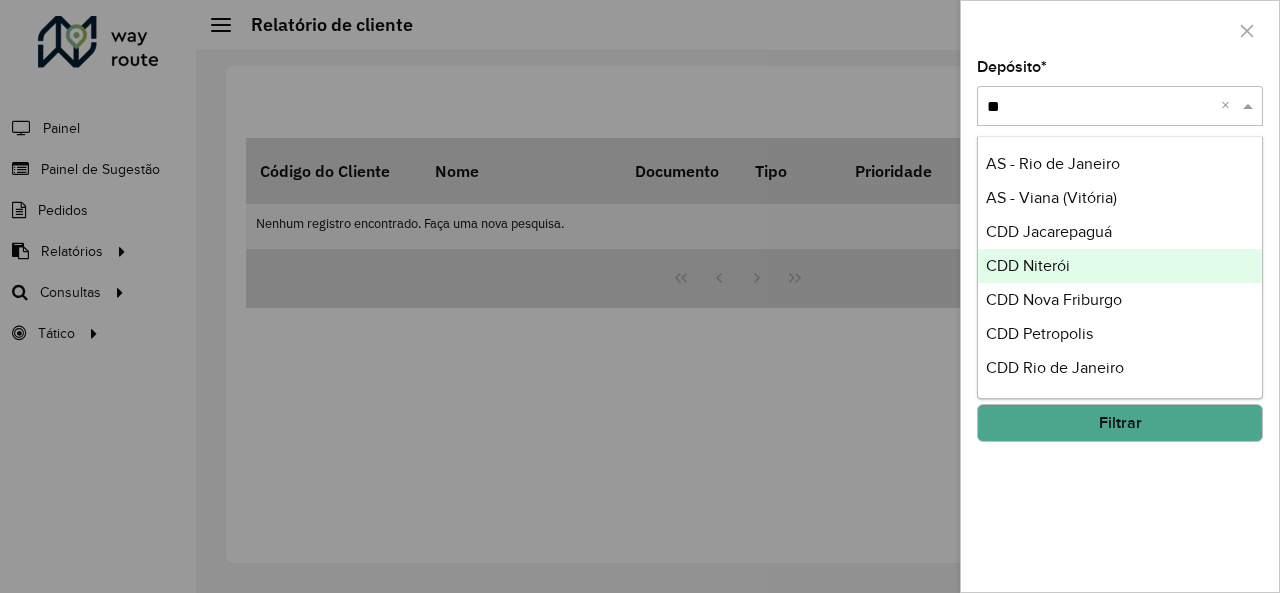 type on "***" 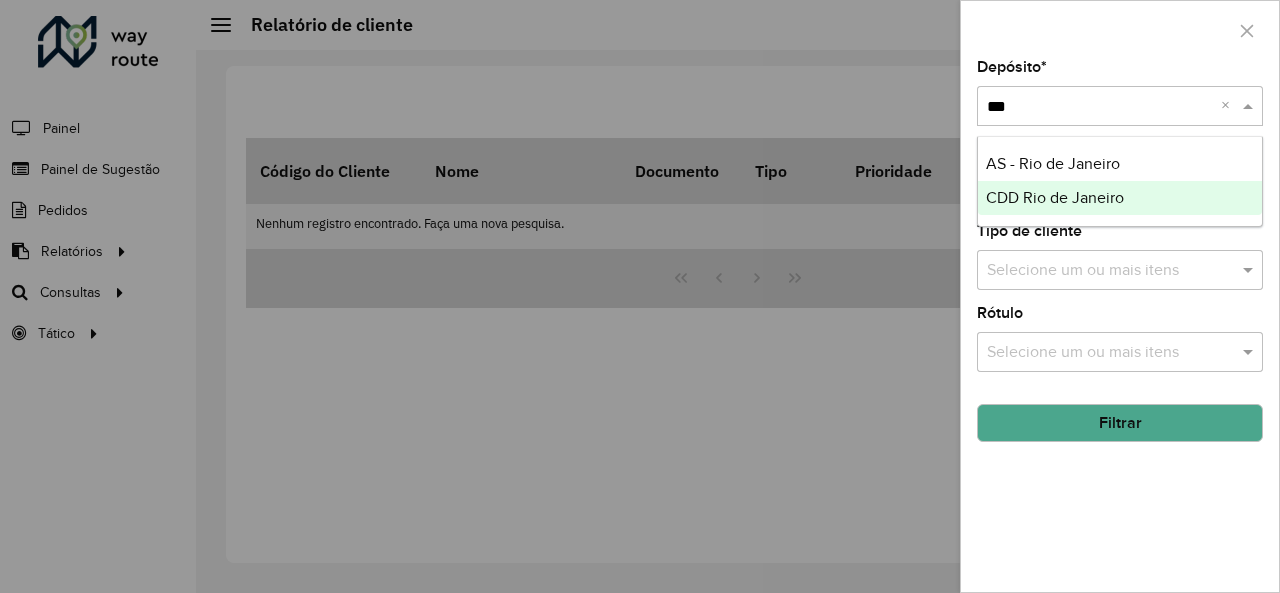 type 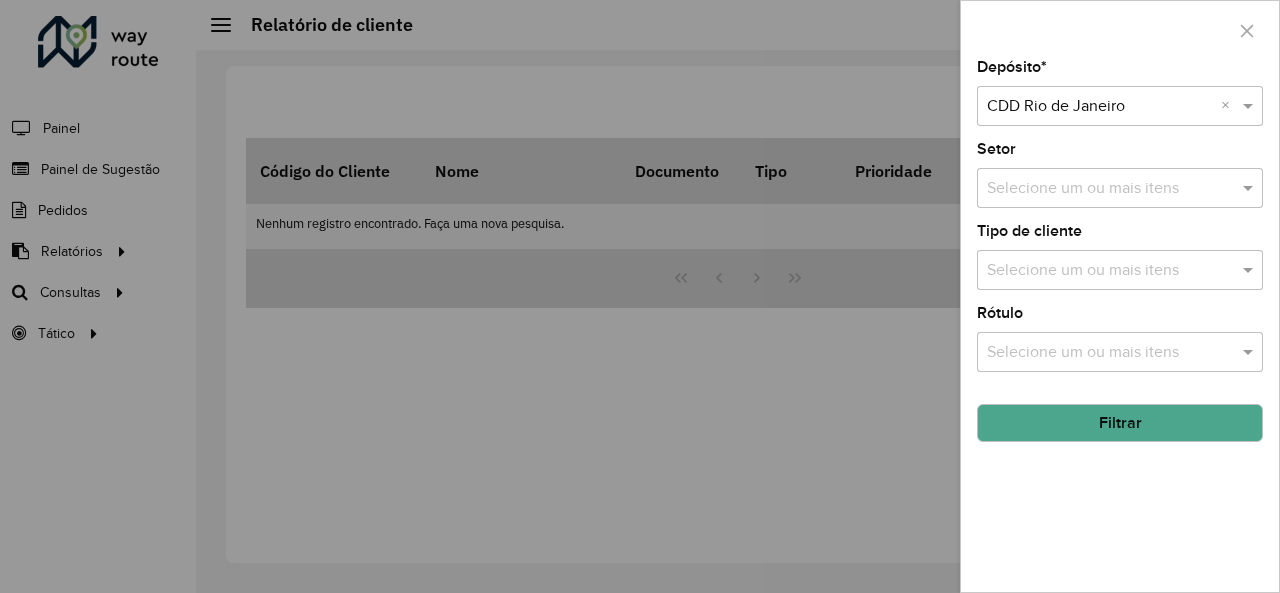 click at bounding box center [1110, 189] 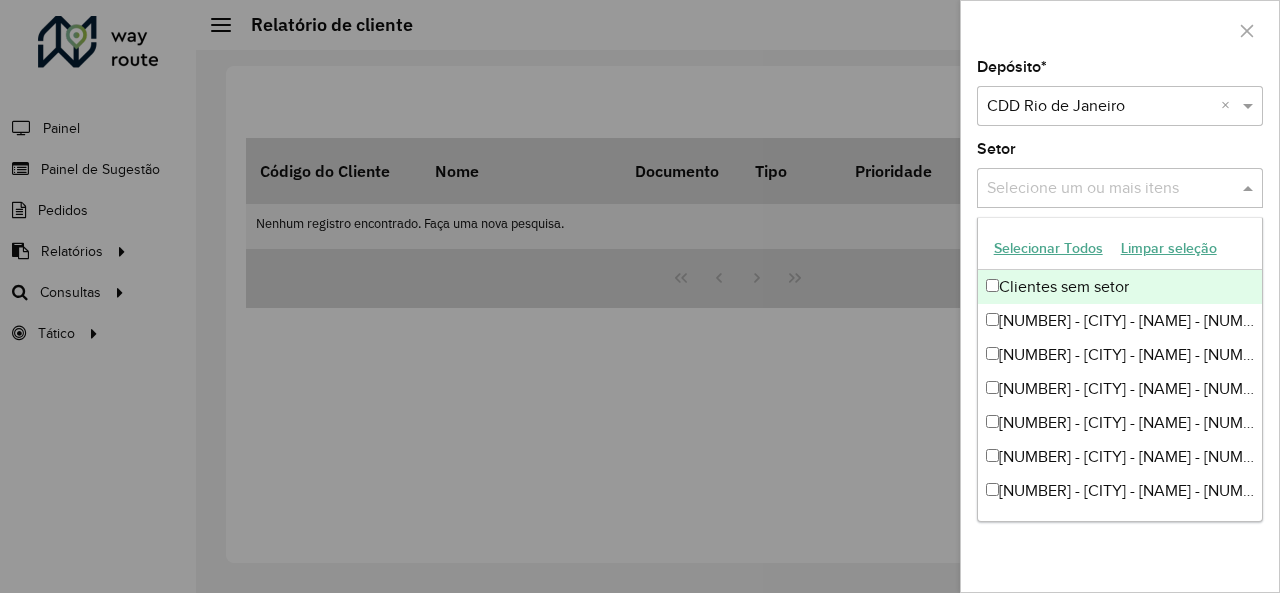 click at bounding box center (1110, 189) 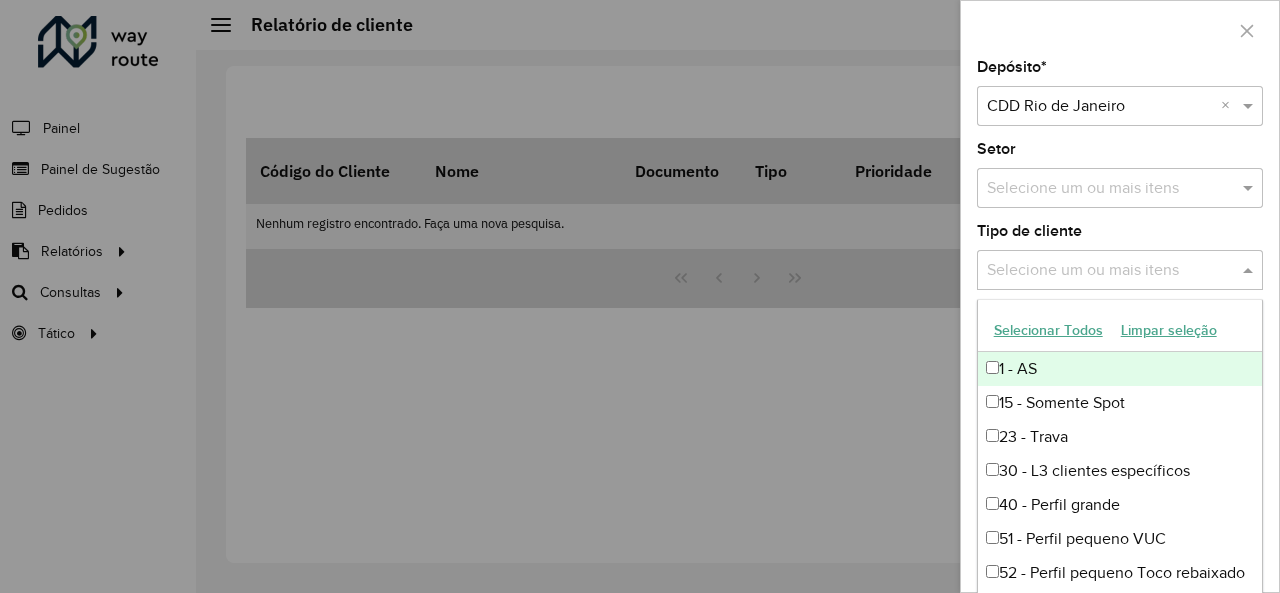 click at bounding box center (1110, 271) 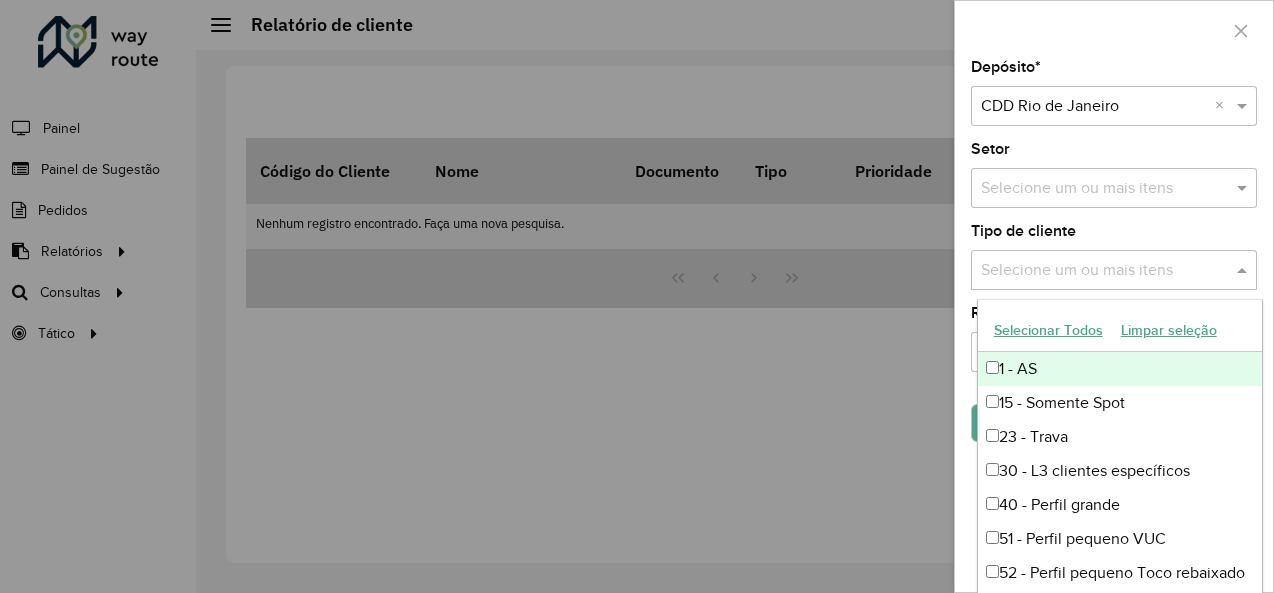 click at bounding box center [1104, 271] 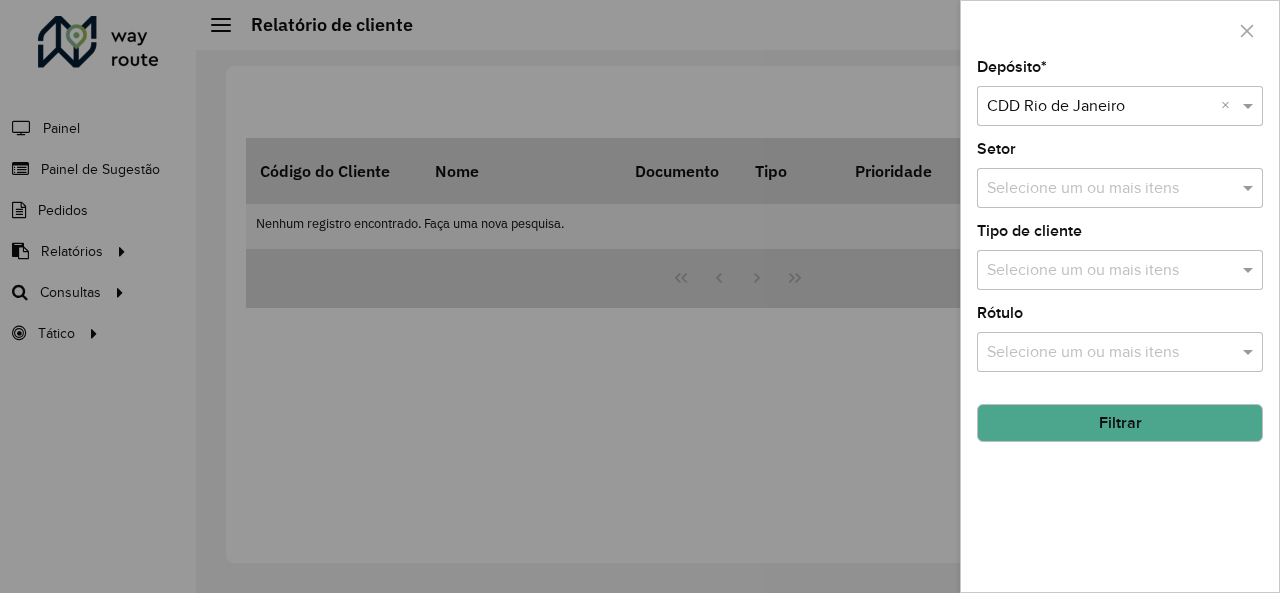 click at bounding box center (1110, 353) 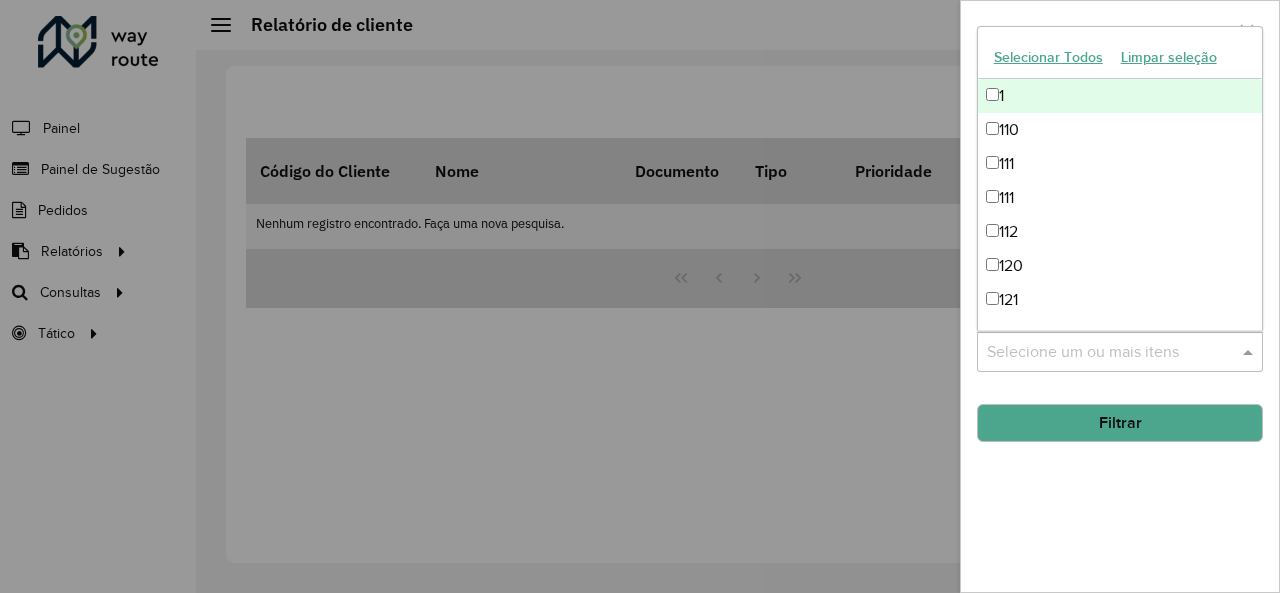 click at bounding box center (1110, 353) 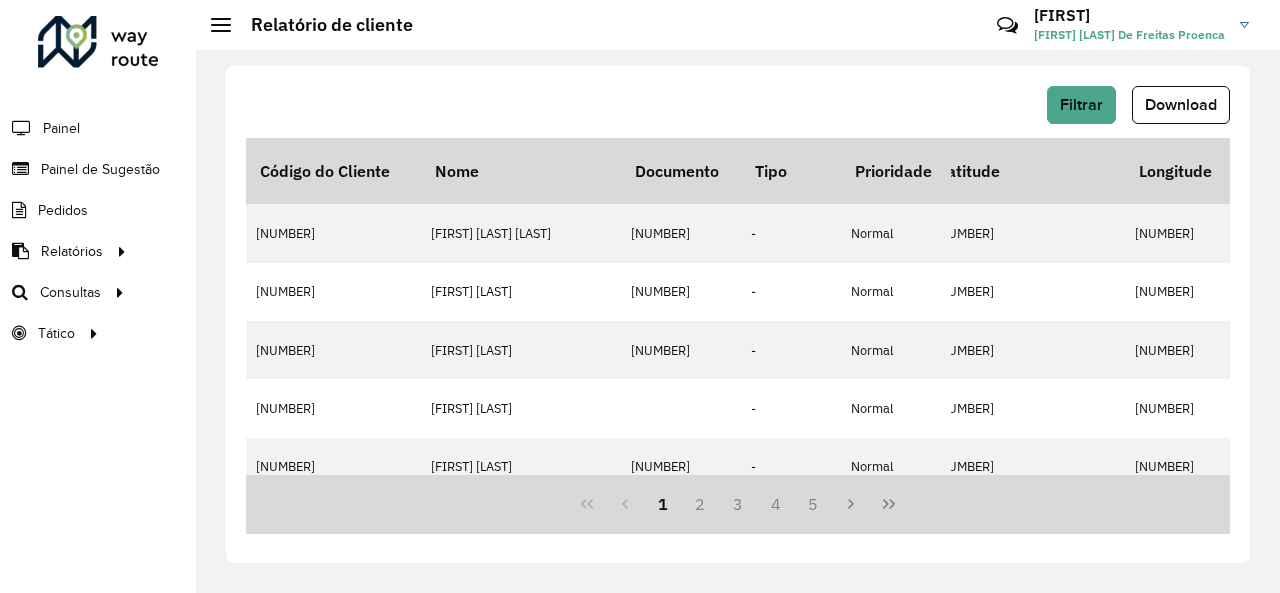 scroll, scrollTop: 0, scrollLeft: 1215, axis: horizontal 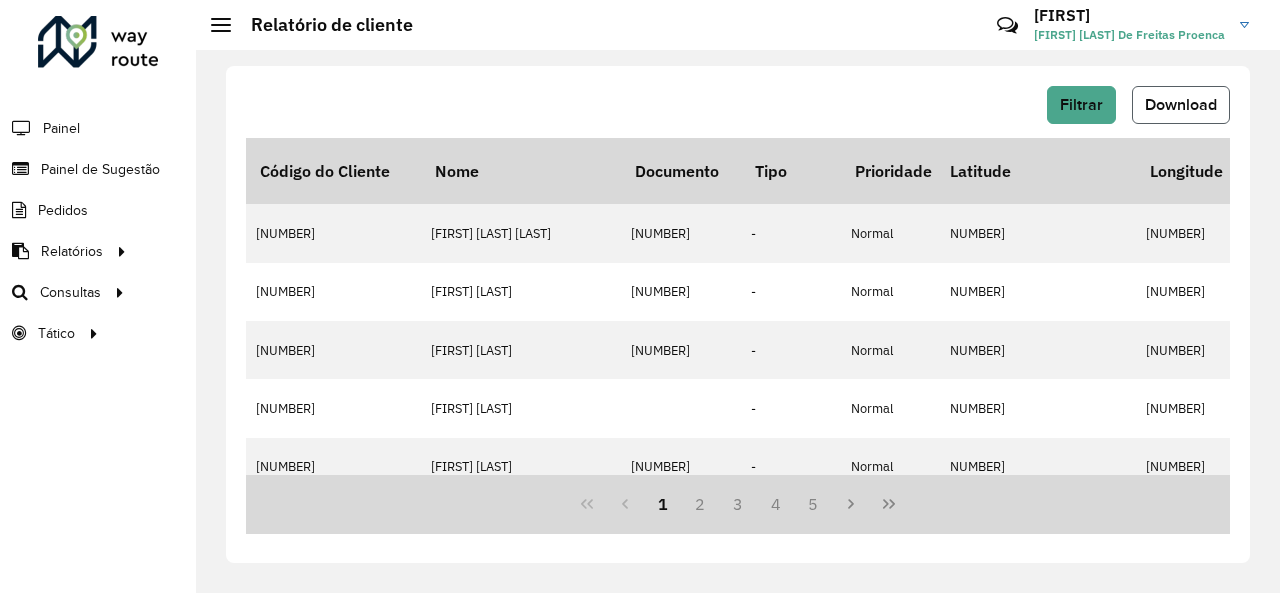 click on "Download" 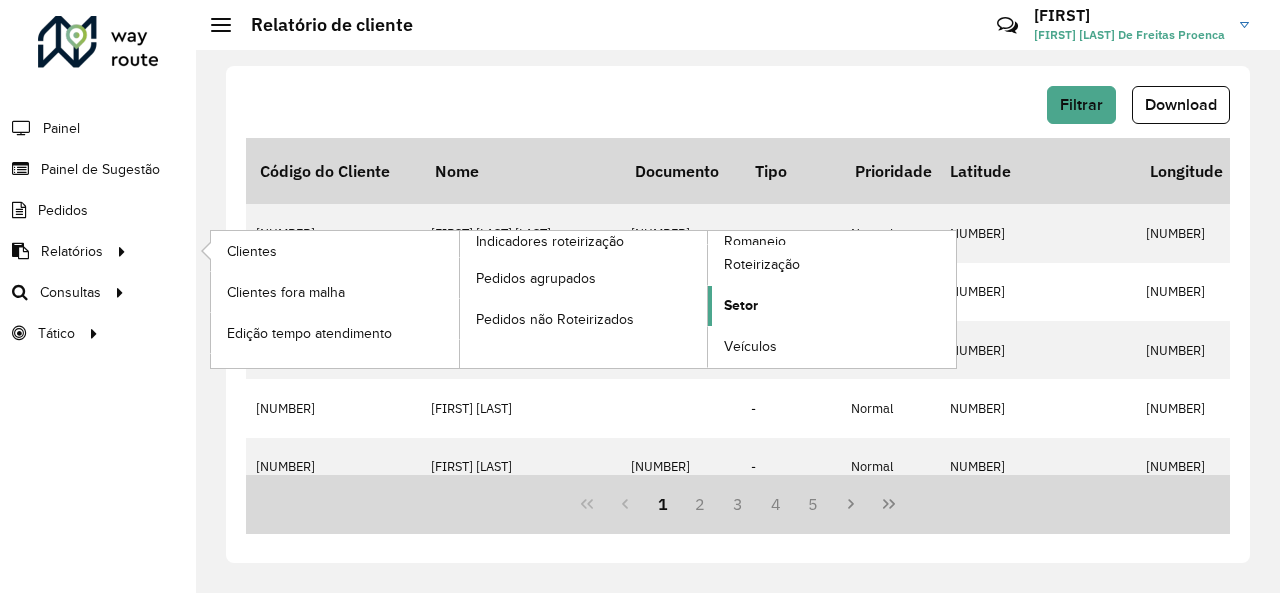 click on "Setor" 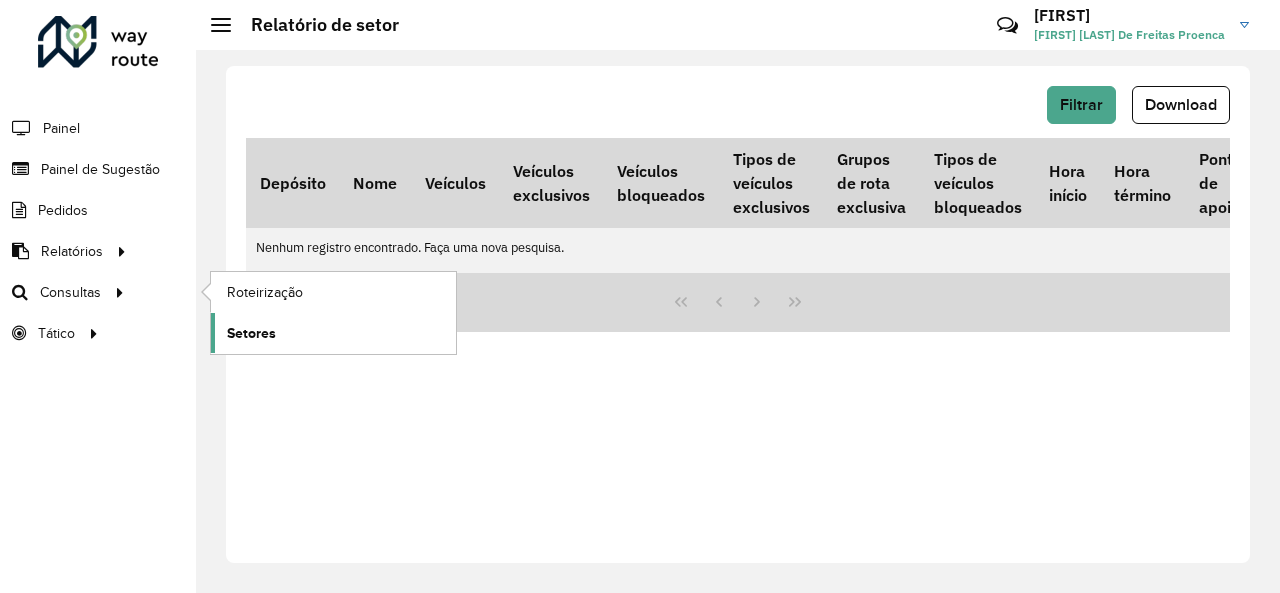 click on "Setores" 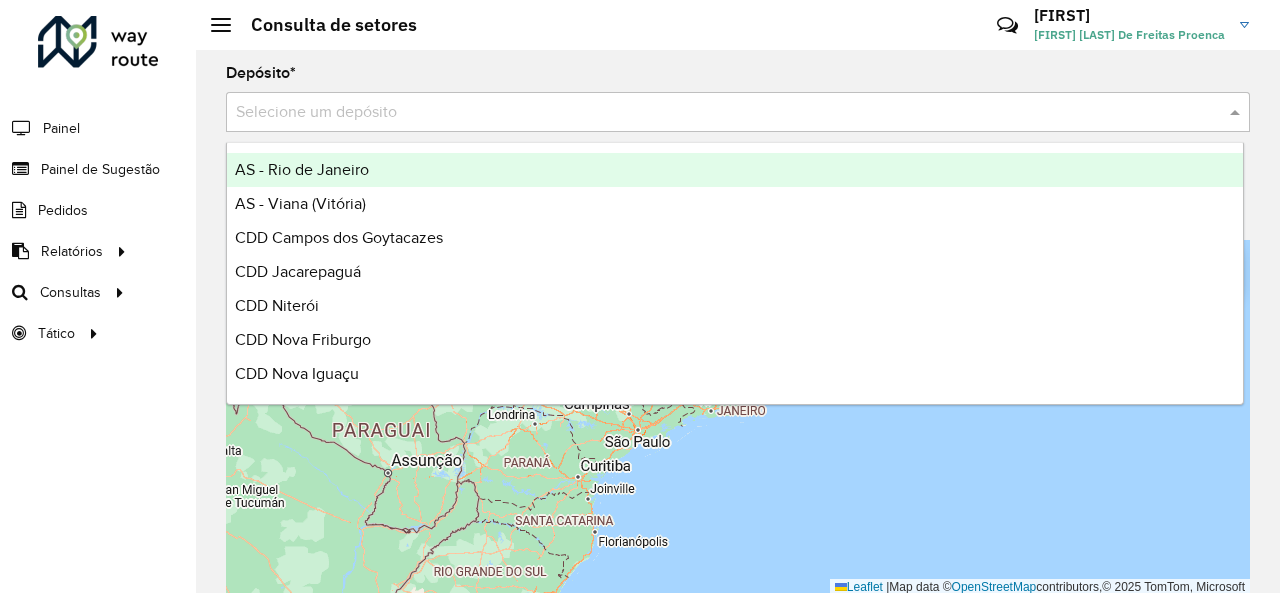 click on "Selecione um depósito" at bounding box center (738, 112) 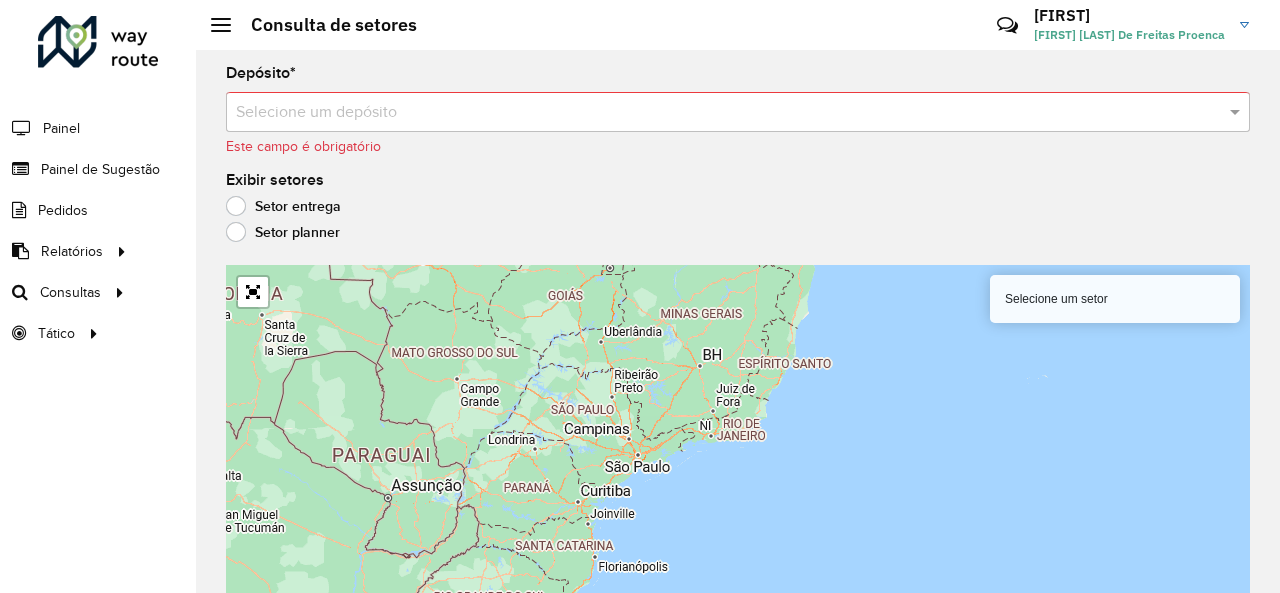 click on "Depósito * Selecione um depósito Este campo é obrigatório Exibir setores Setor entrega Setor planner Selecione um setor Leaflet | Map data © OpenStreetMap contributors,© 2025 TomTom, Microsoft" 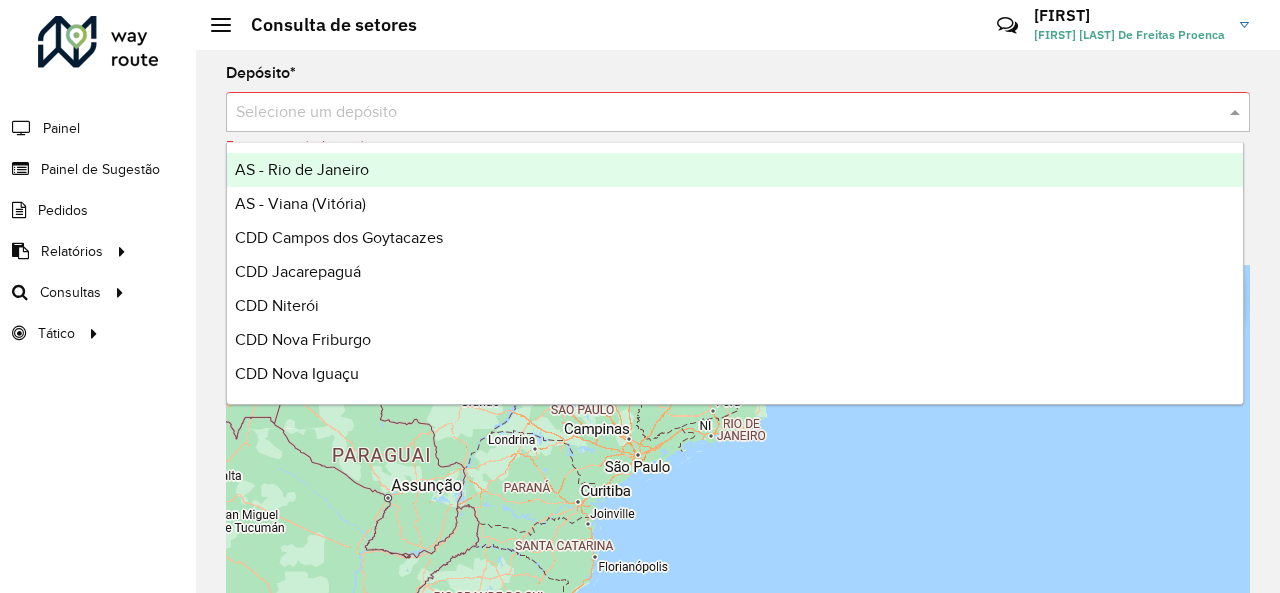 click at bounding box center [718, 113] 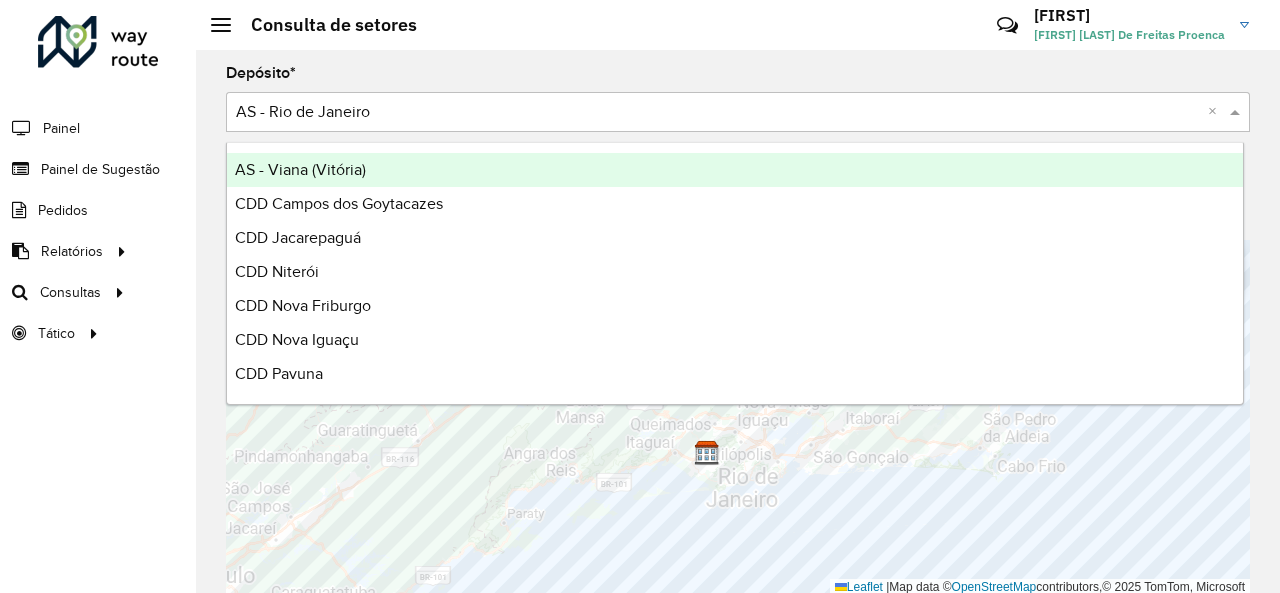click at bounding box center [718, 113] 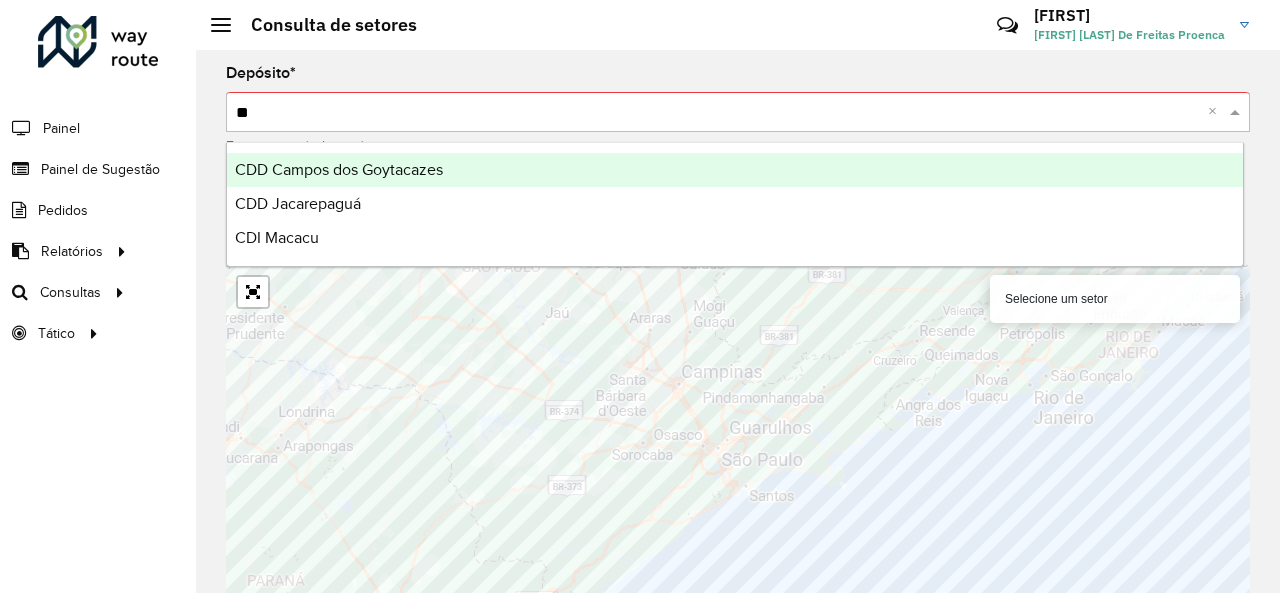 type on "*" 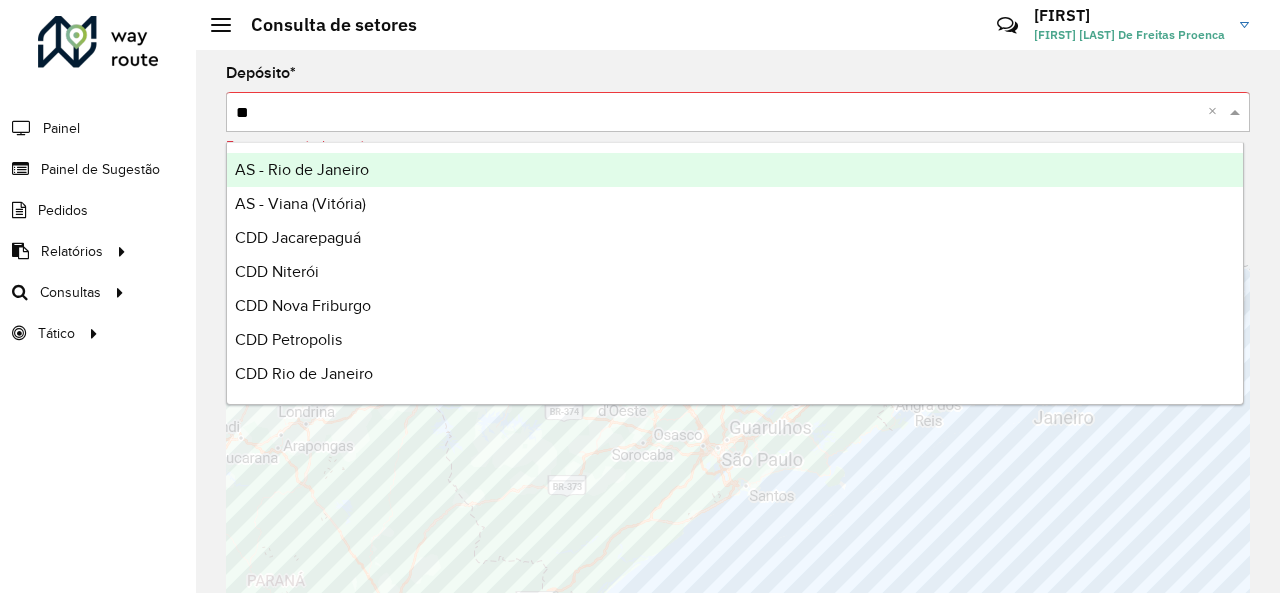 type on "***" 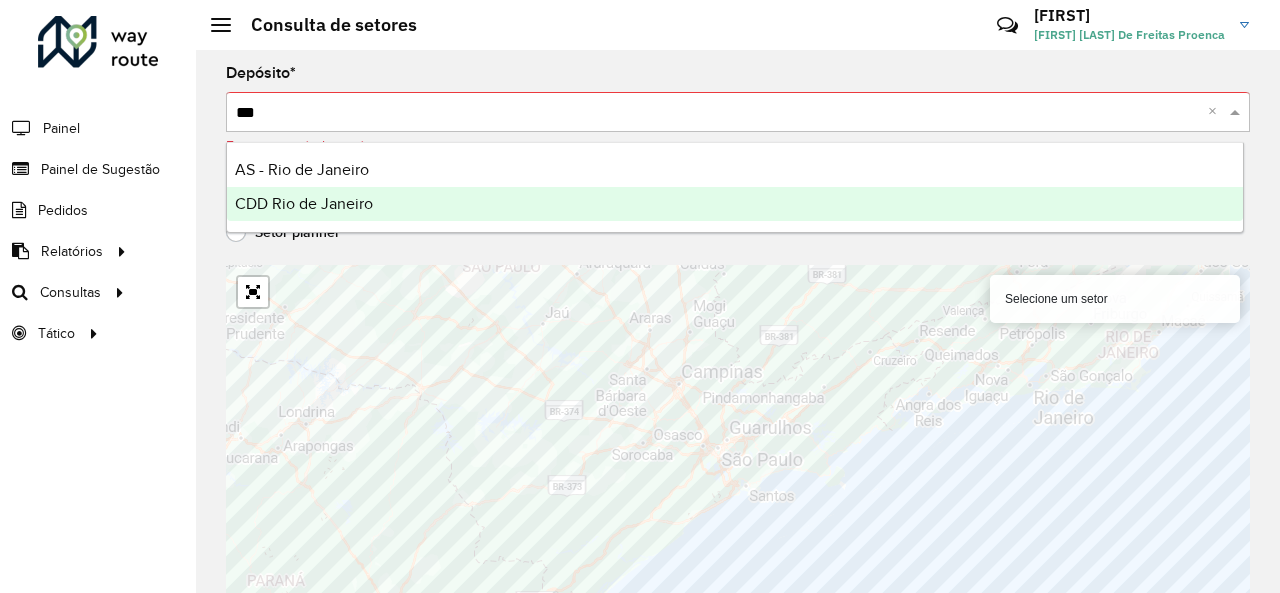 type 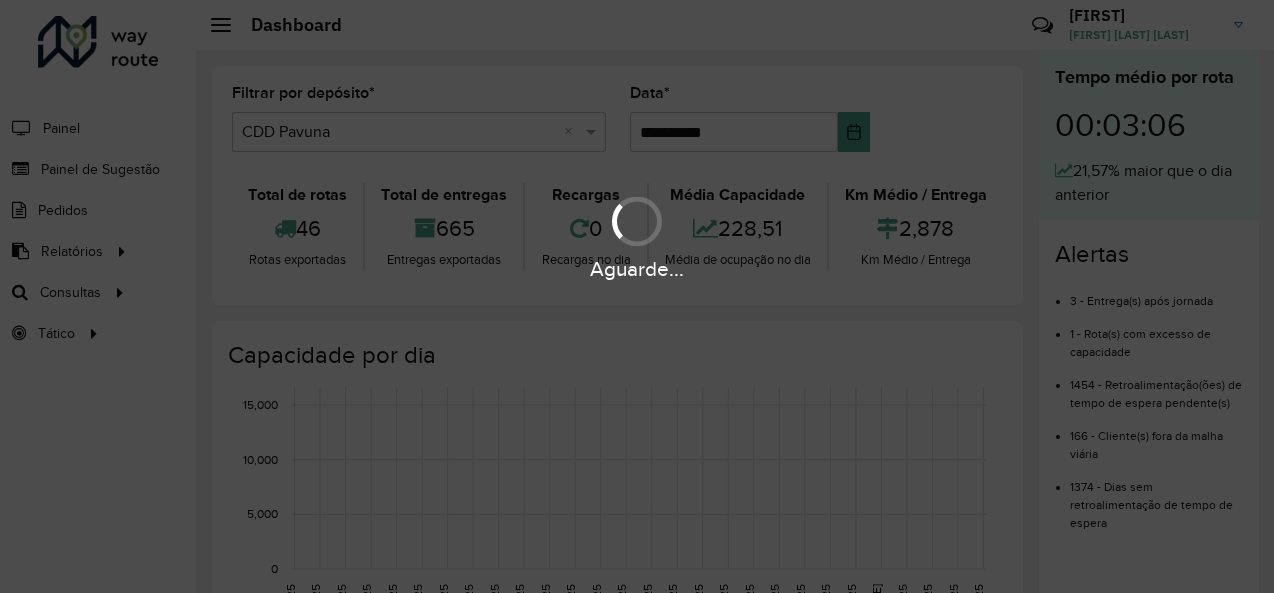 scroll, scrollTop: 0, scrollLeft: 0, axis: both 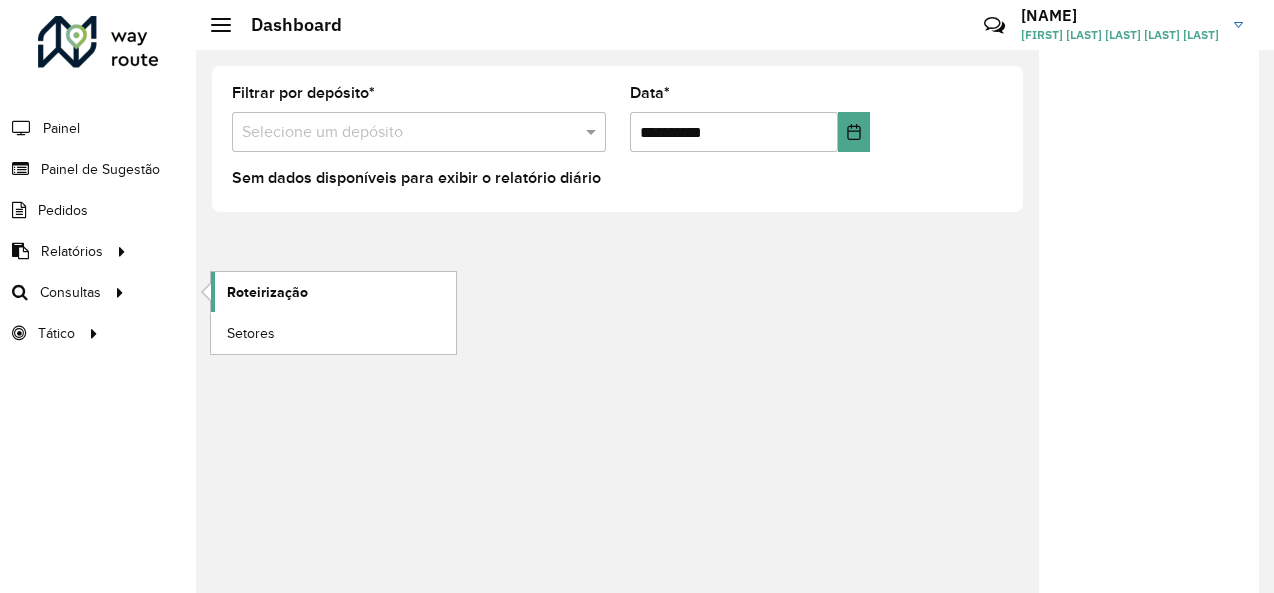 click on "Roteirização" 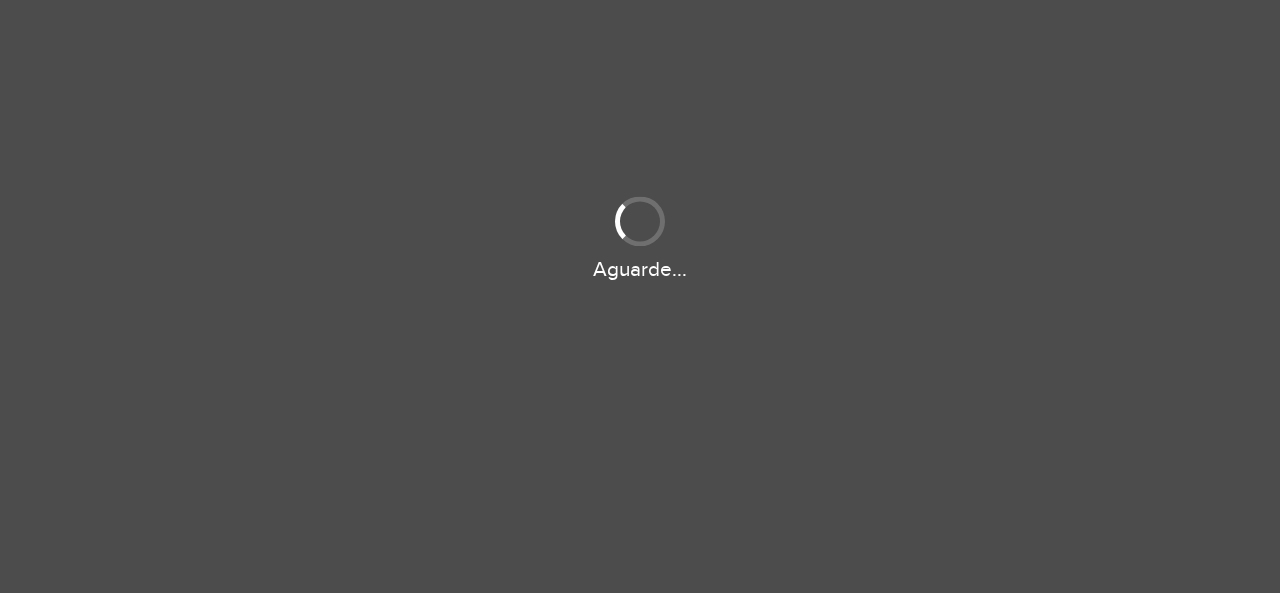 scroll, scrollTop: 0, scrollLeft: 0, axis: both 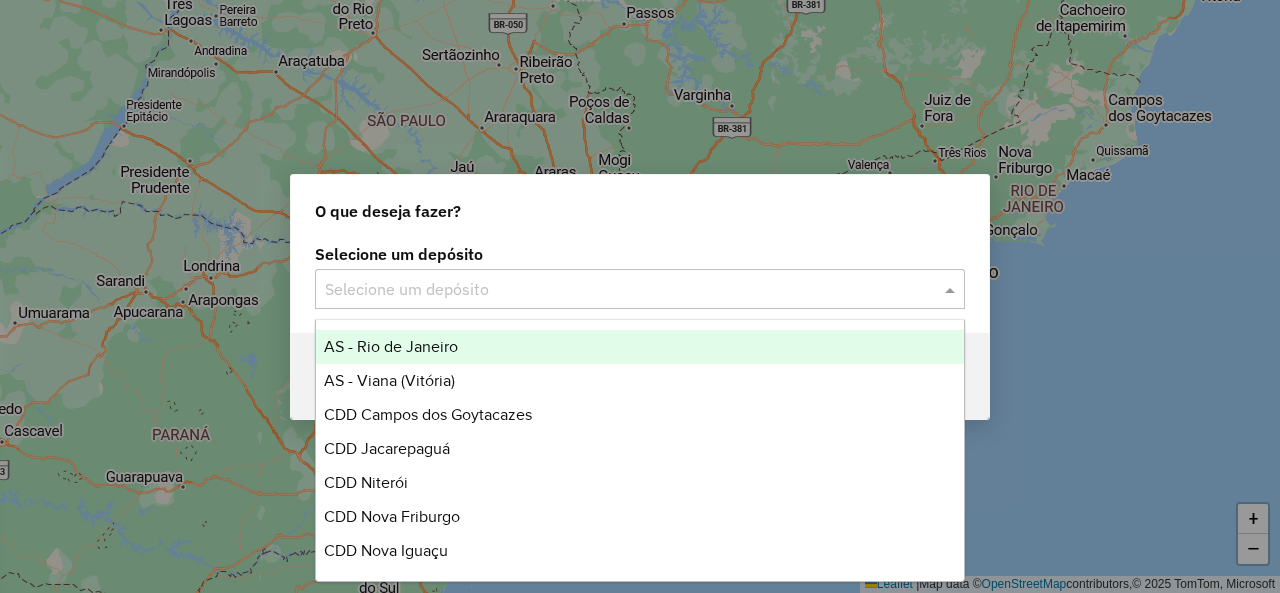 click 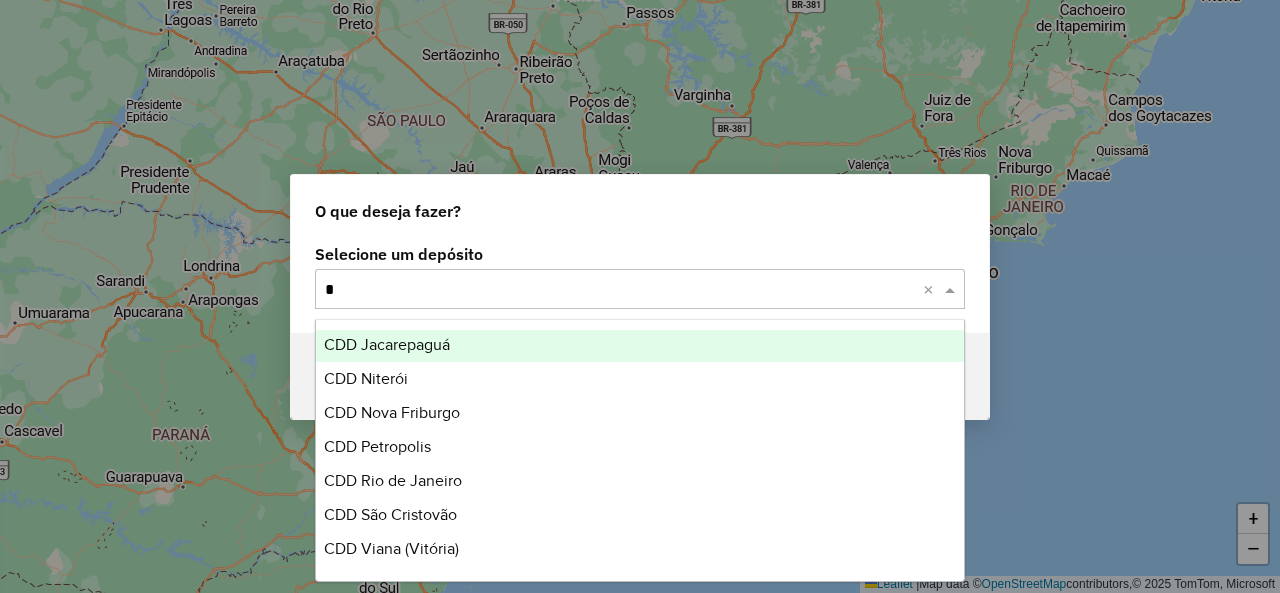 scroll, scrollTop: 100, scrollLeft: 0, axis: vertical 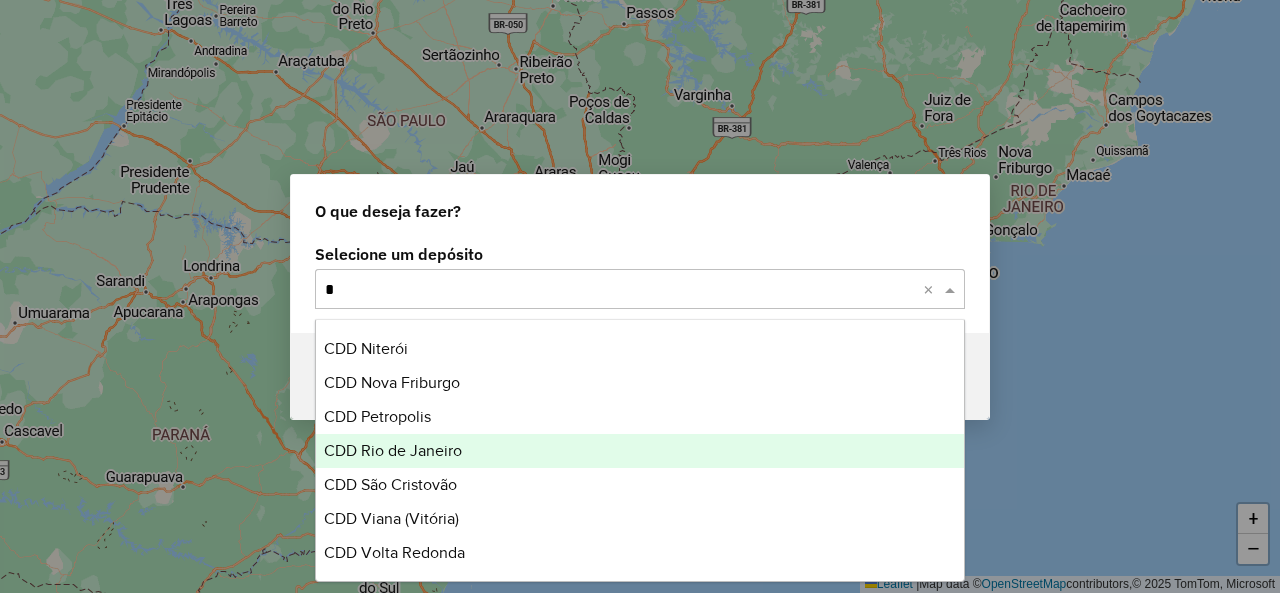 click on "CDD Rio de Janeiro" at bounding box center (393, 450) 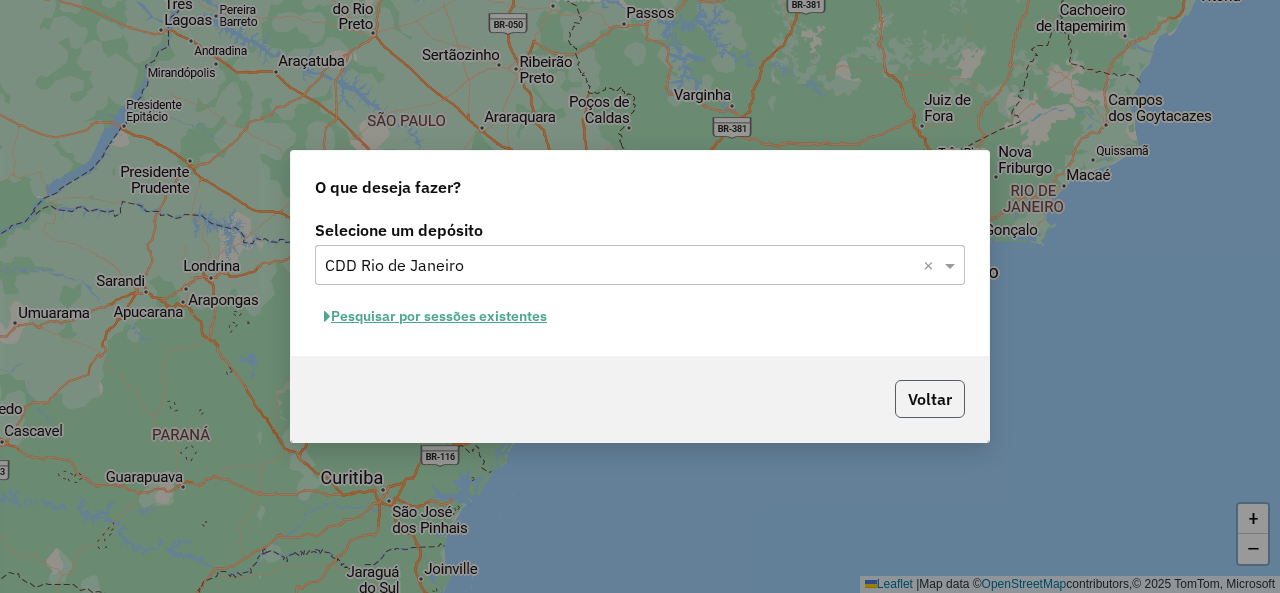 click on "Voltar" 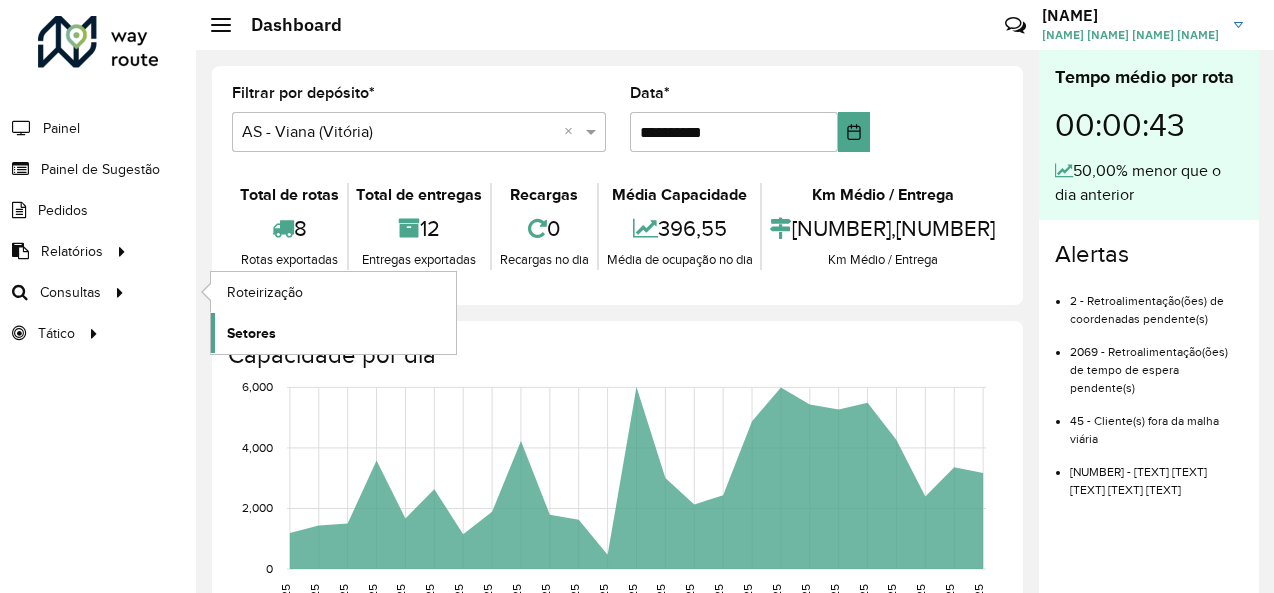 click on "Setores" 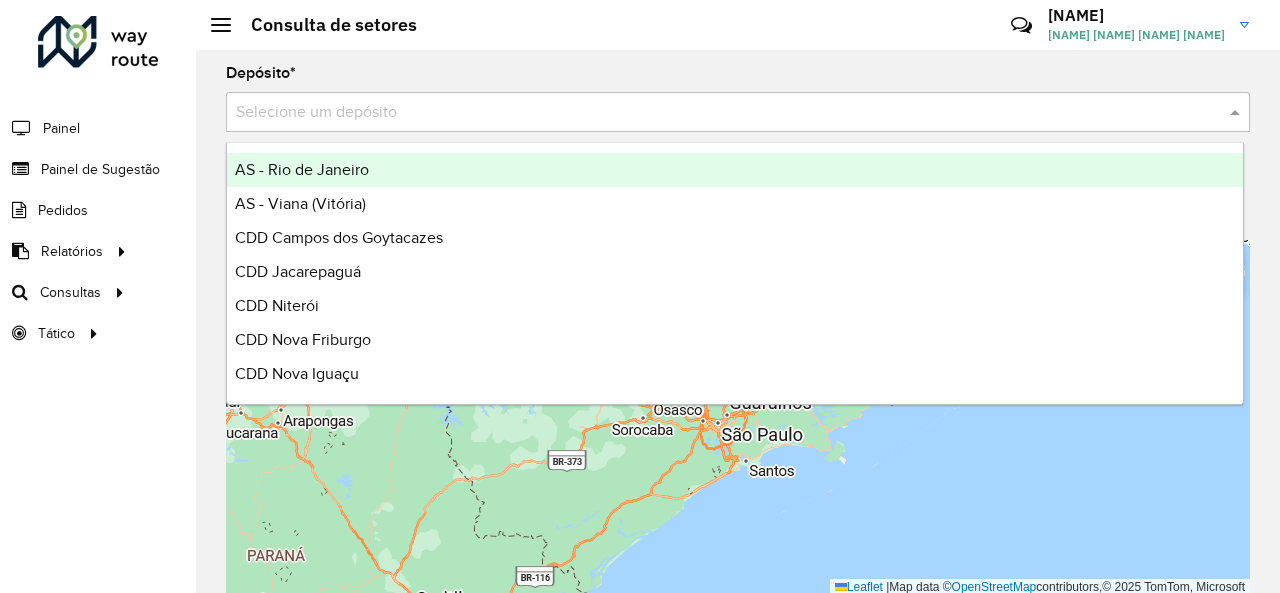 click at bounding box center [718, 113] 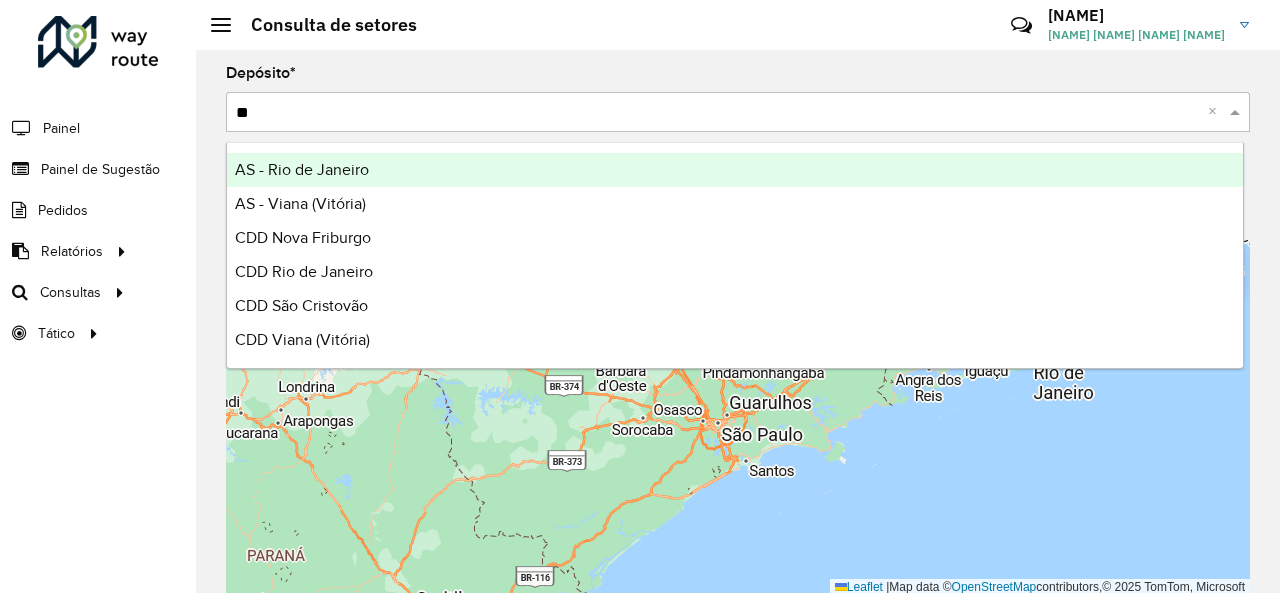 type on "***" 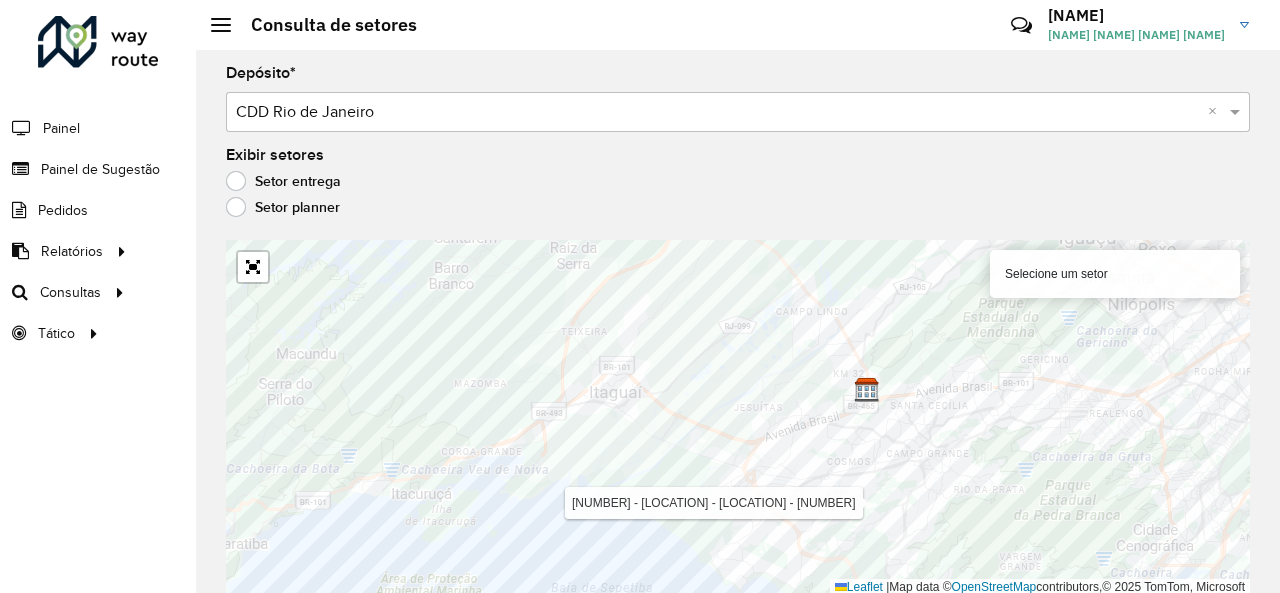 scroll, scrollTop: 2, scrollLeft: 0, axis: vertical 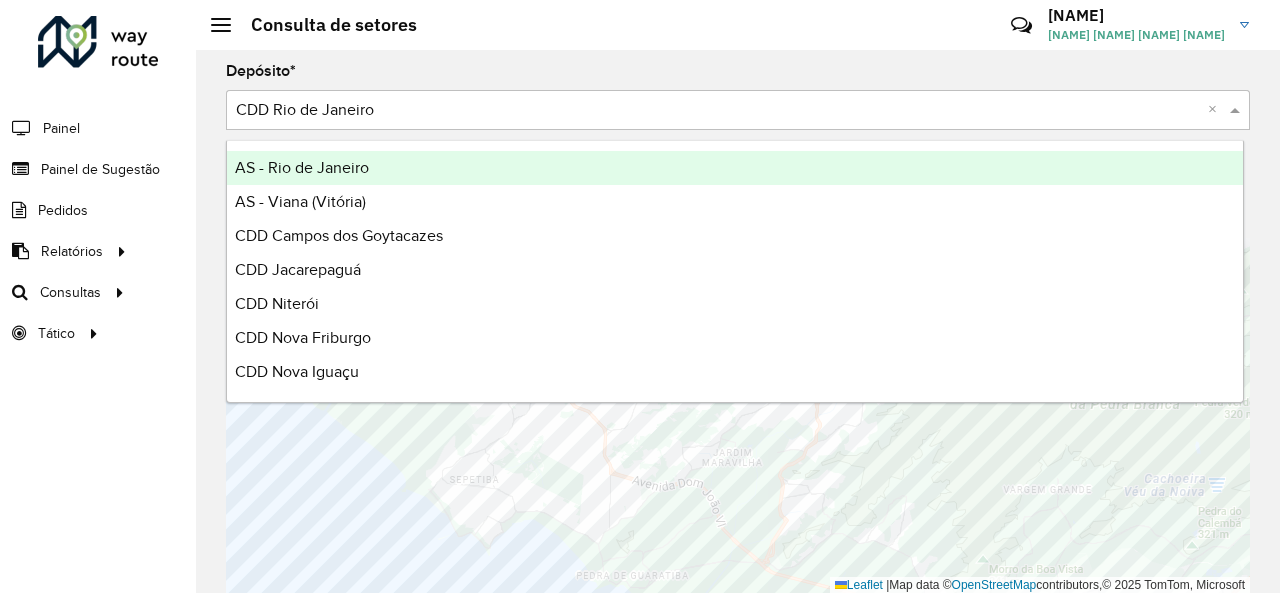 click at bounding box center [718, 111] 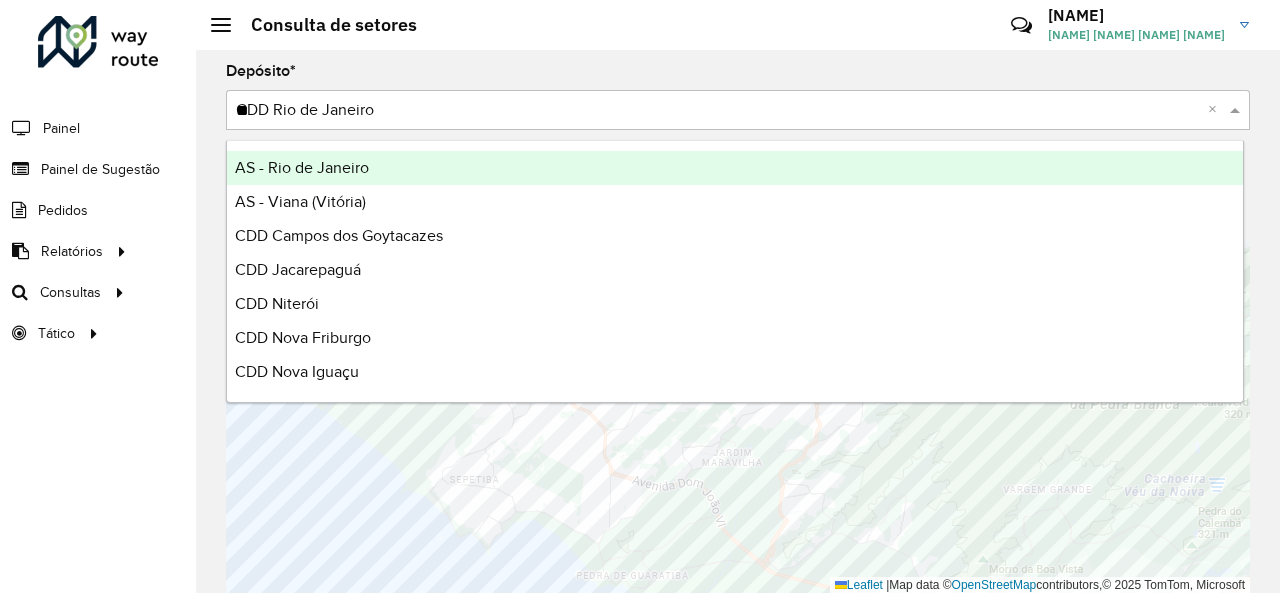 type on "***" 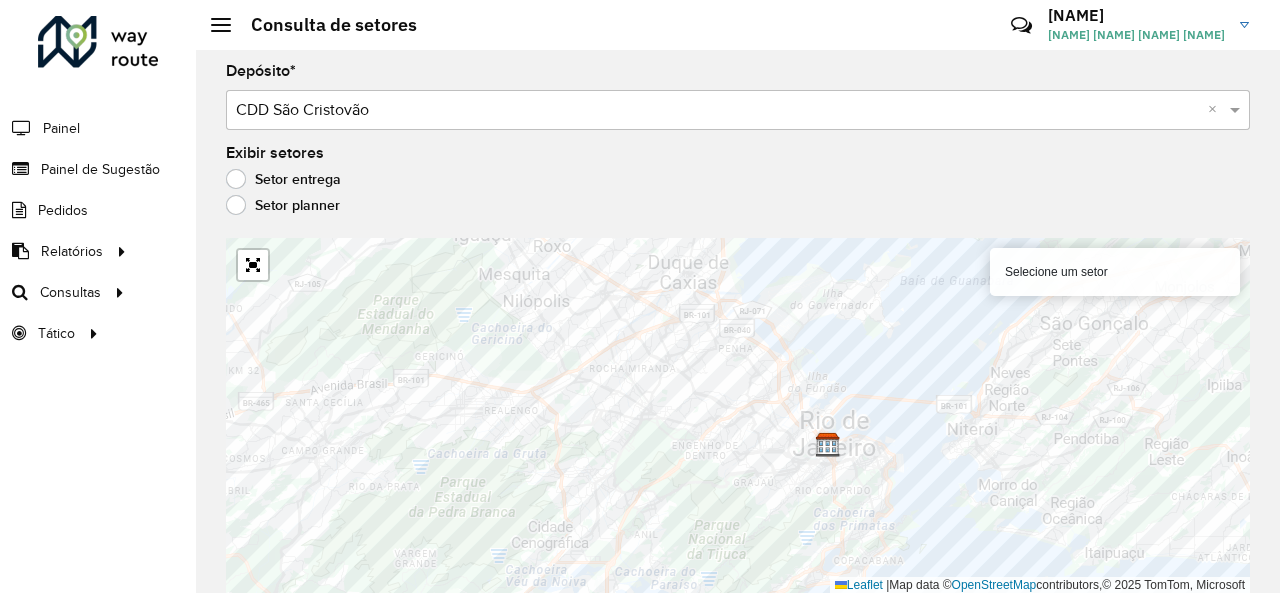 click on "Setor planner" 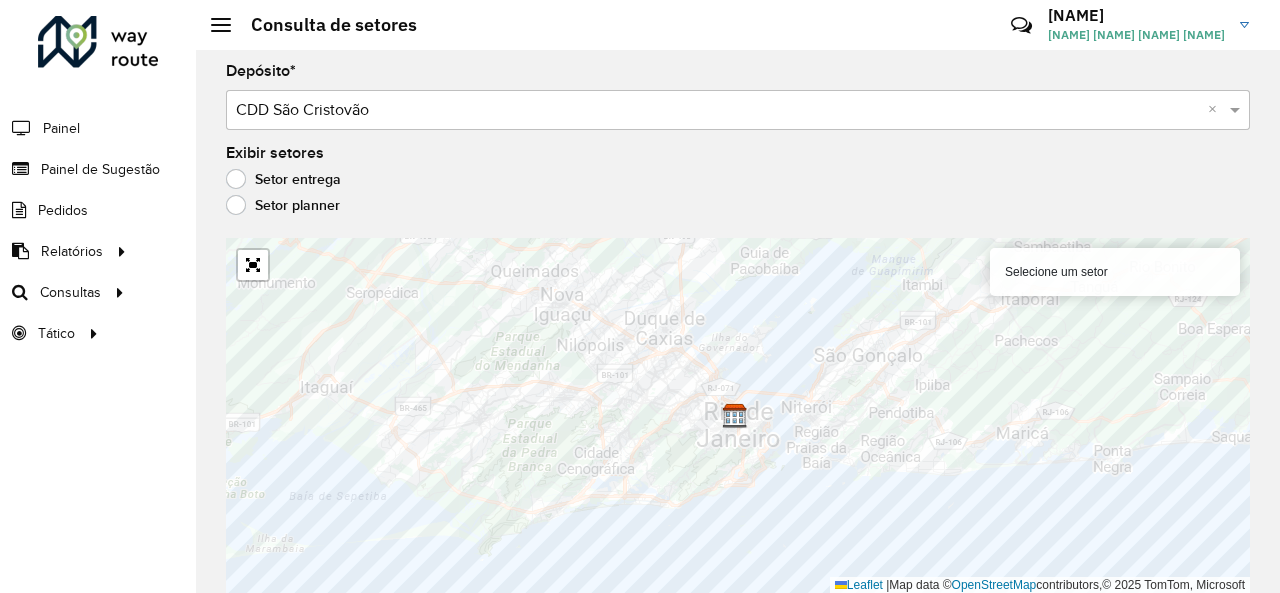 click on "Setor entrega" 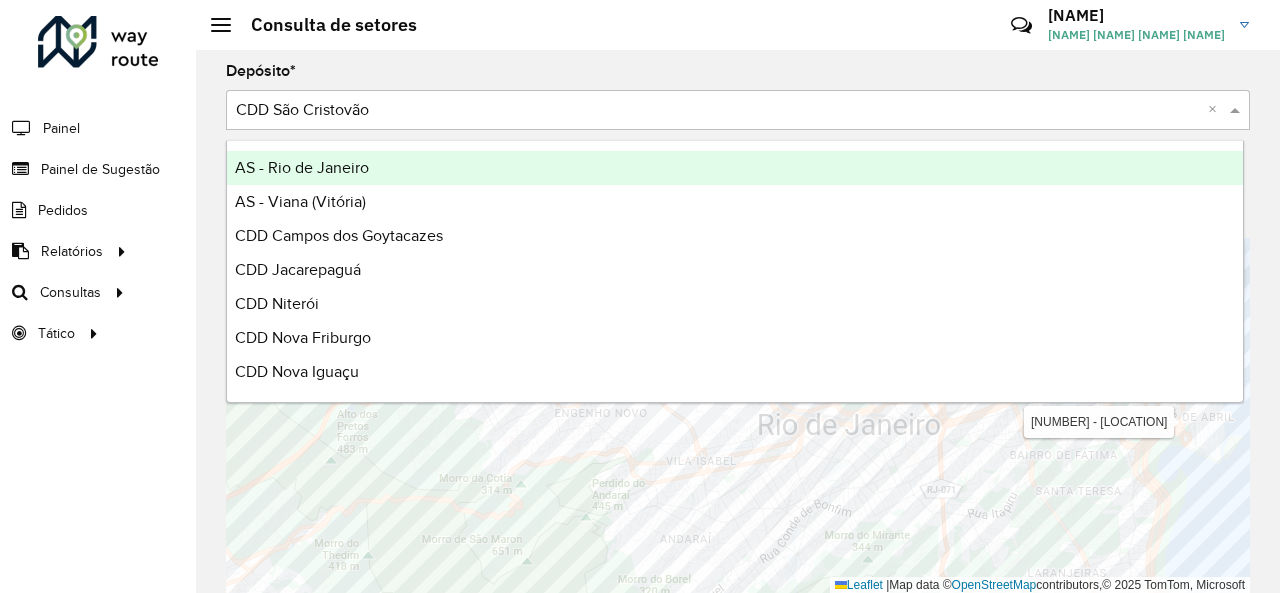 click at bounding box center (718, 111) 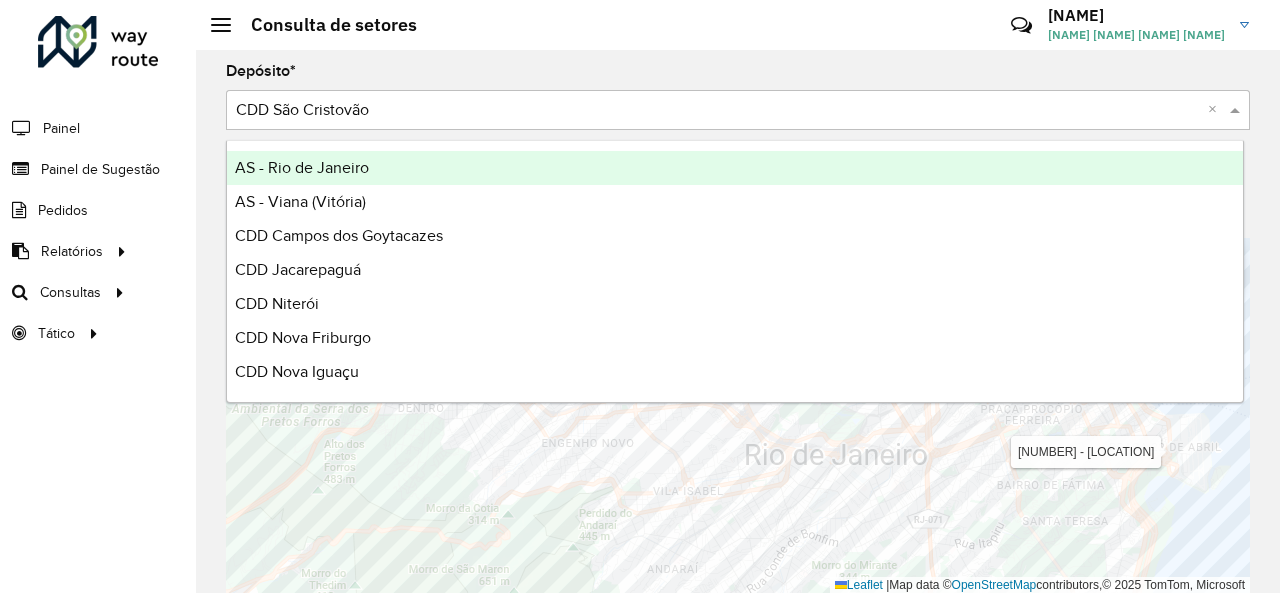 click at bounding box center [718, 111] 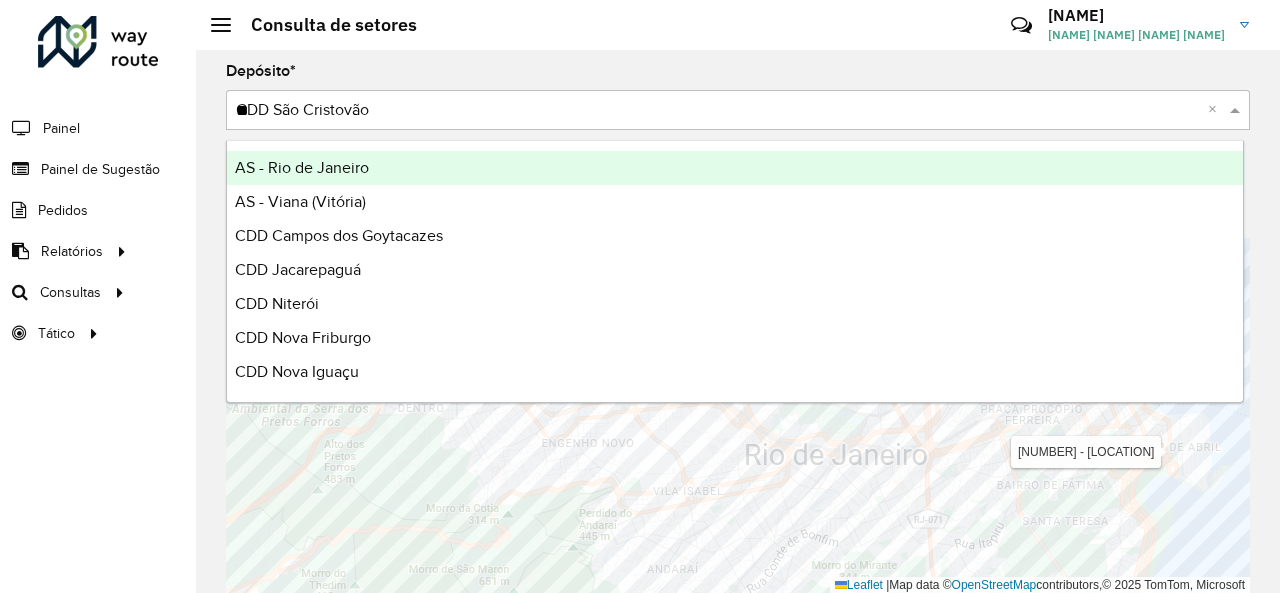 type on "***" 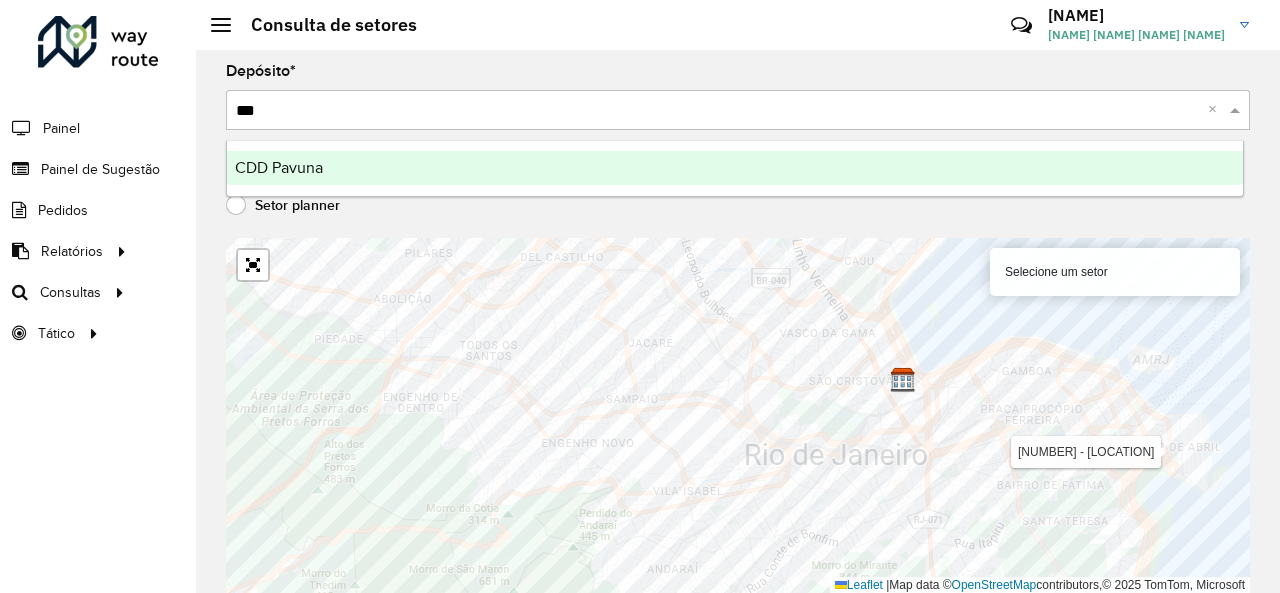 type 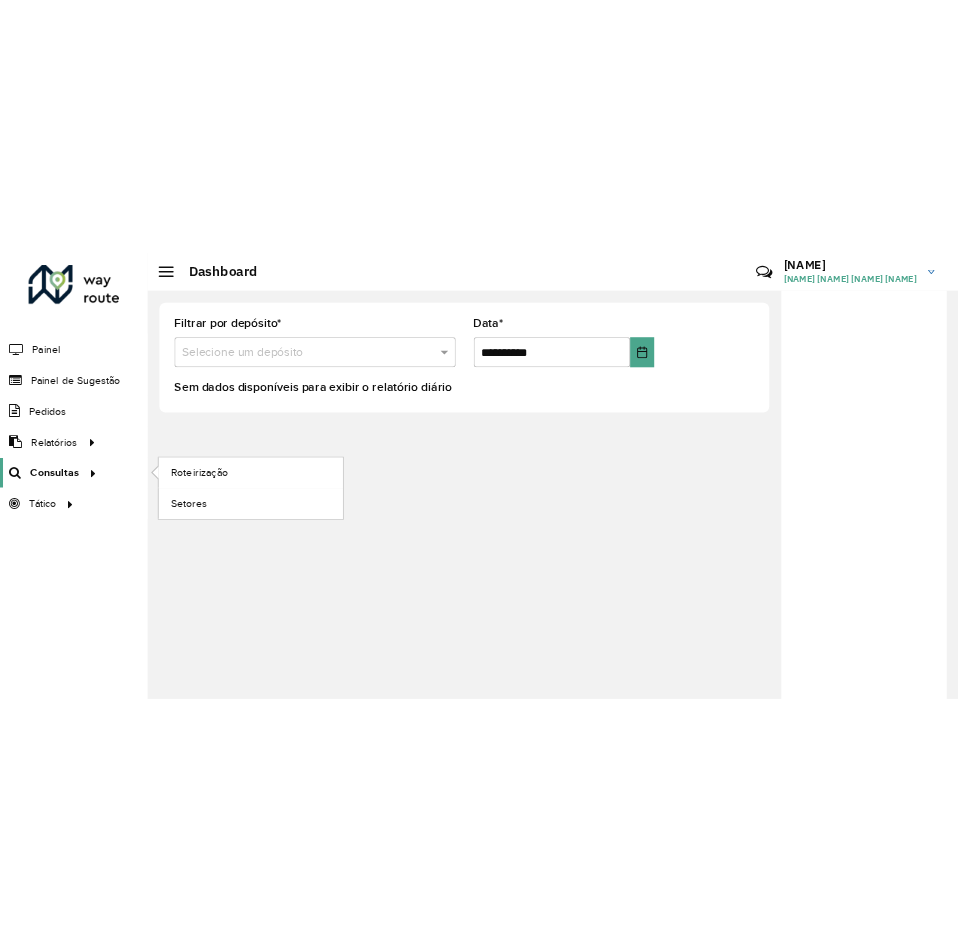 scroll, scrollTop: 0, scrollLeft: 0, axis: both 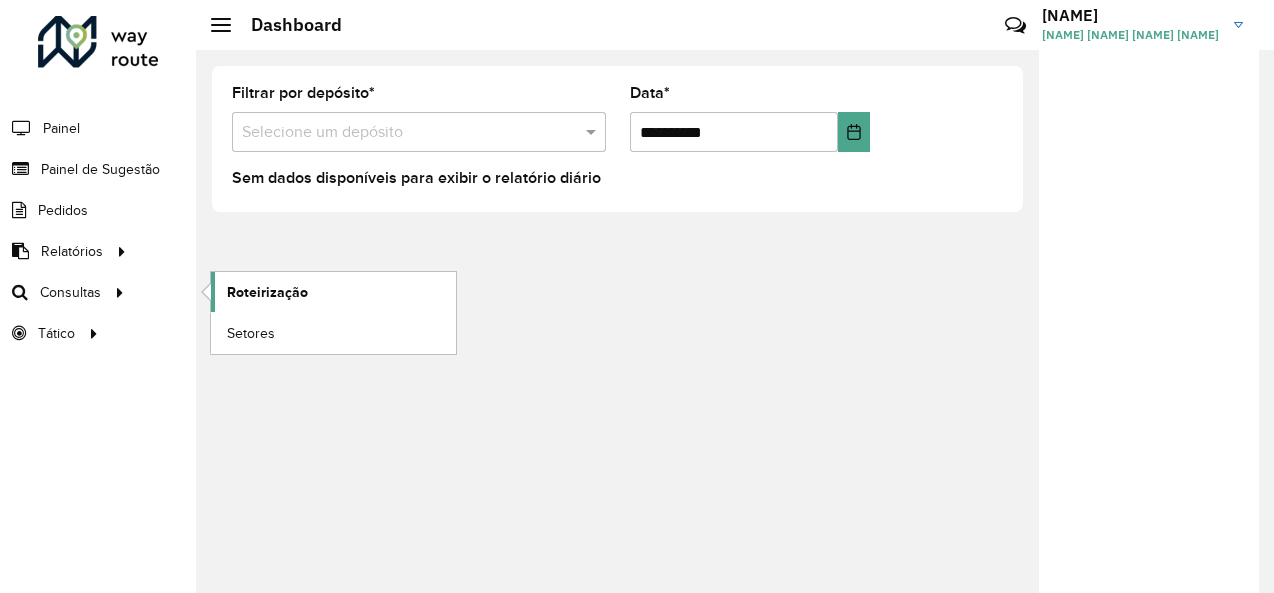 click on "Roteirização" 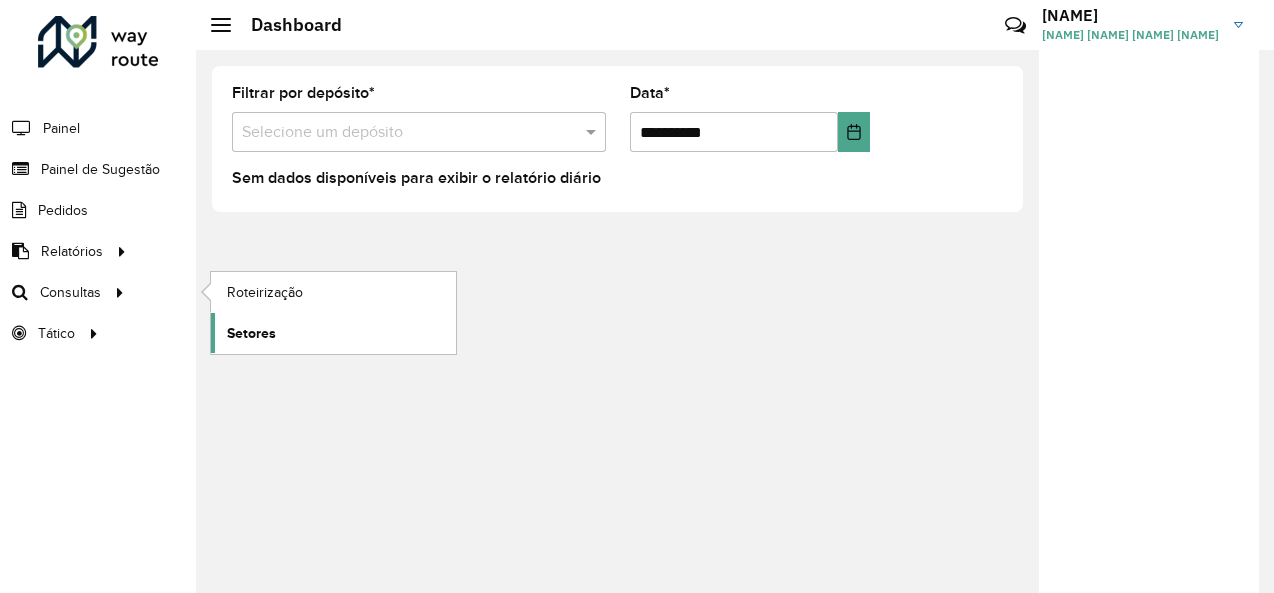 click on "Setores" 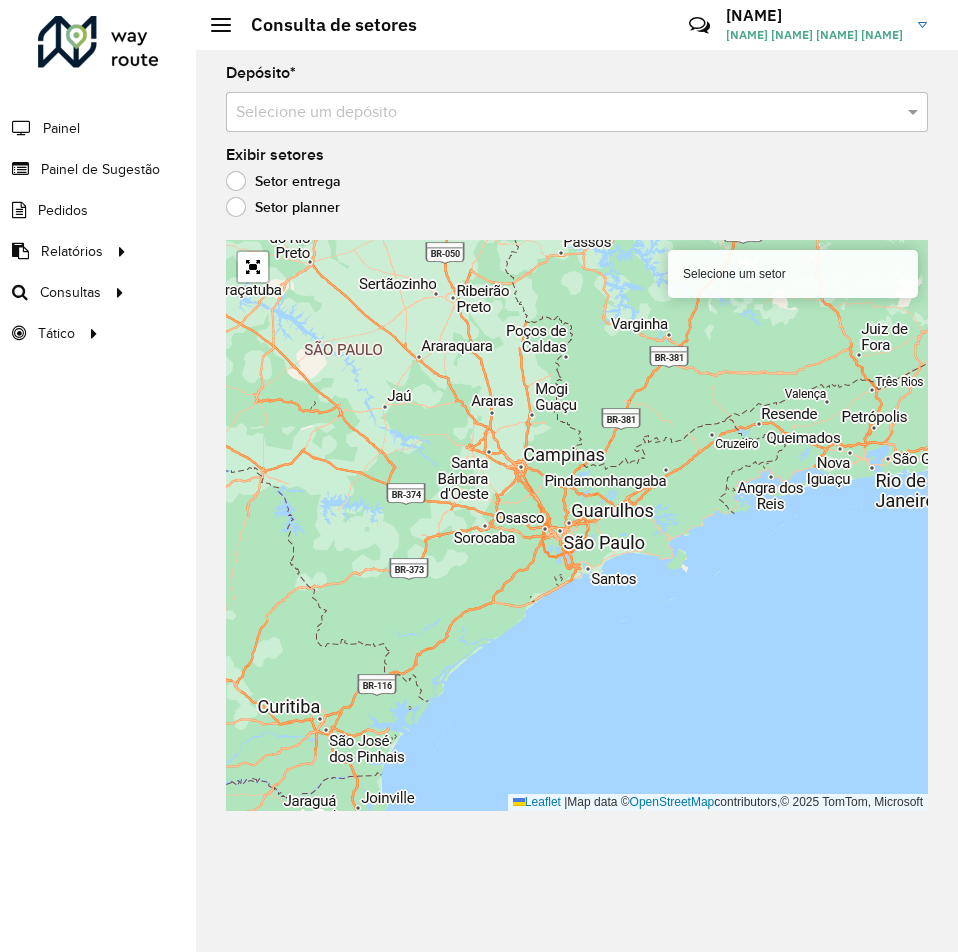 click on "Depósito  * Selecione um depósito  Exibir setores   Setor entrega   Setor planner   Selecione um setor   Leaflet   |  Map data ©  OpenStreetMap  contributors,© 2025 TomTom, Microsoft" 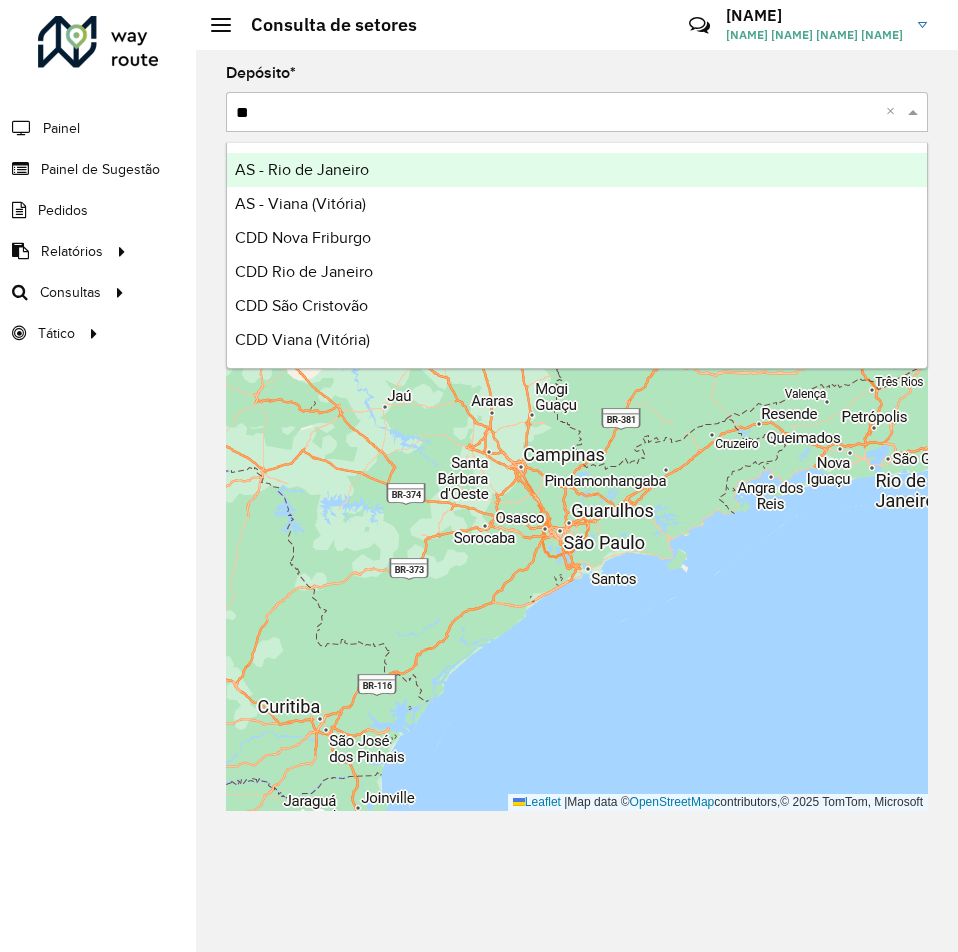 type on "***" 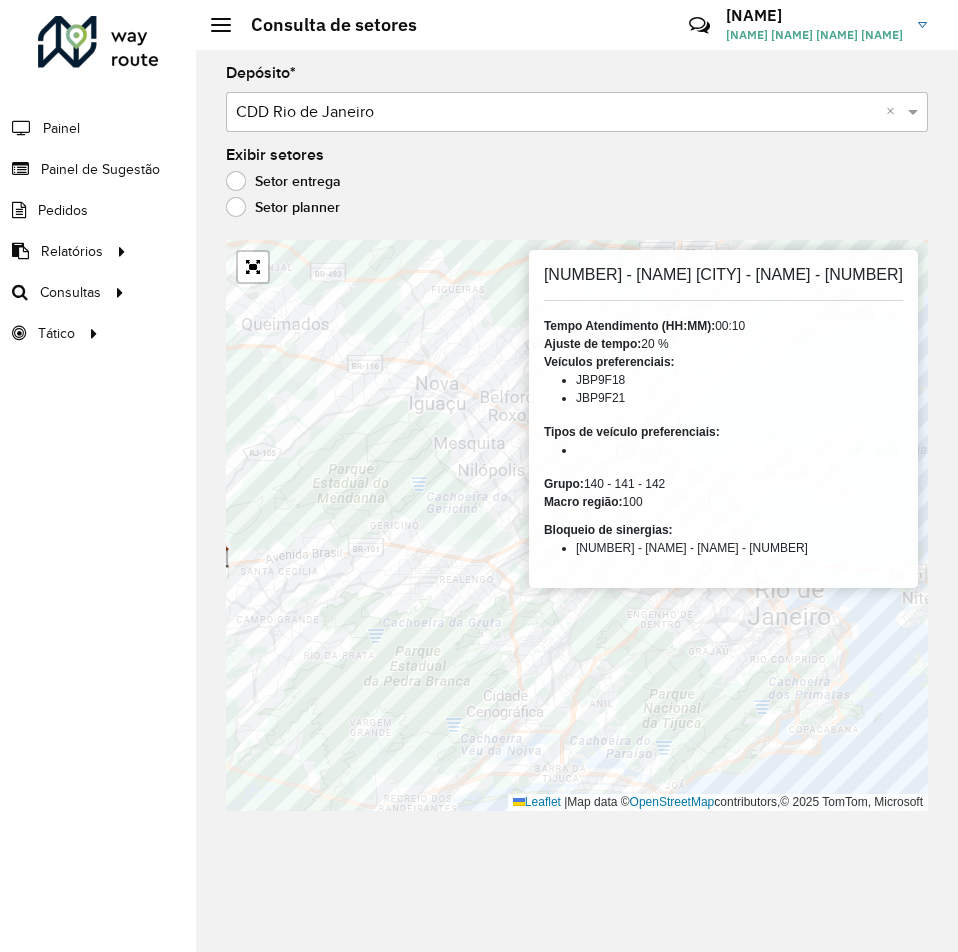 click on "Setor planner" 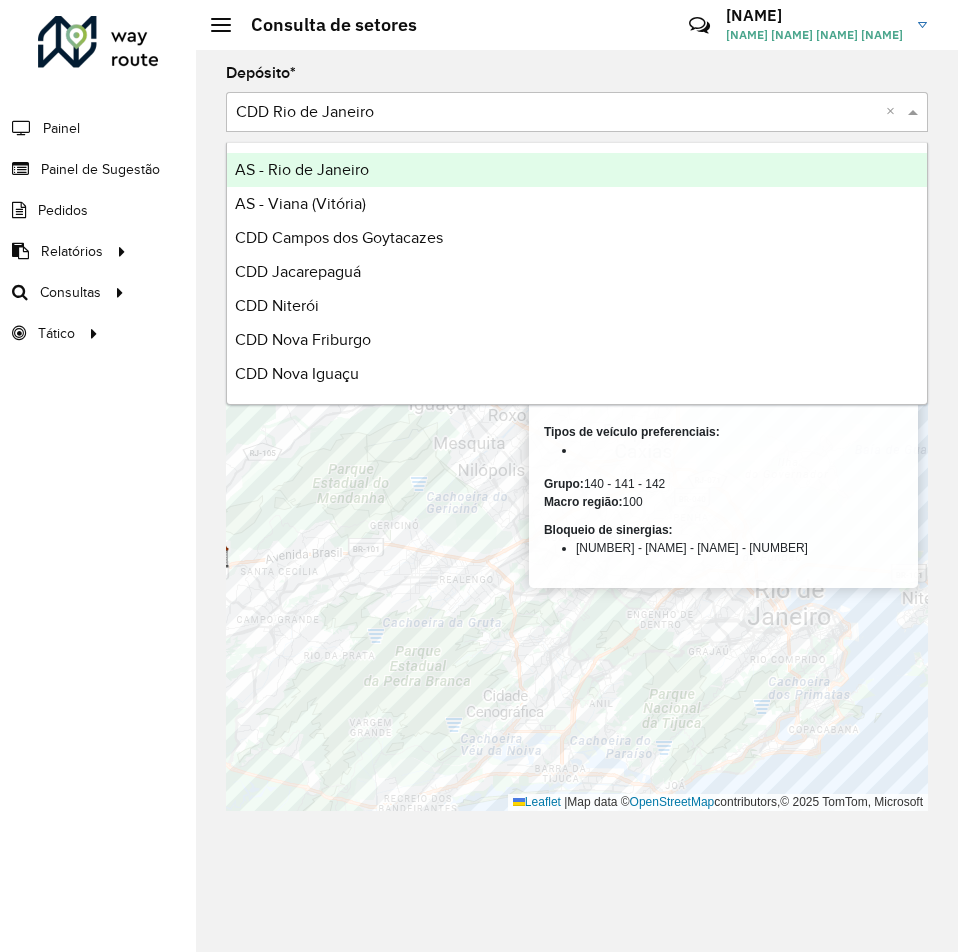 click at bounding box center (557, 113) 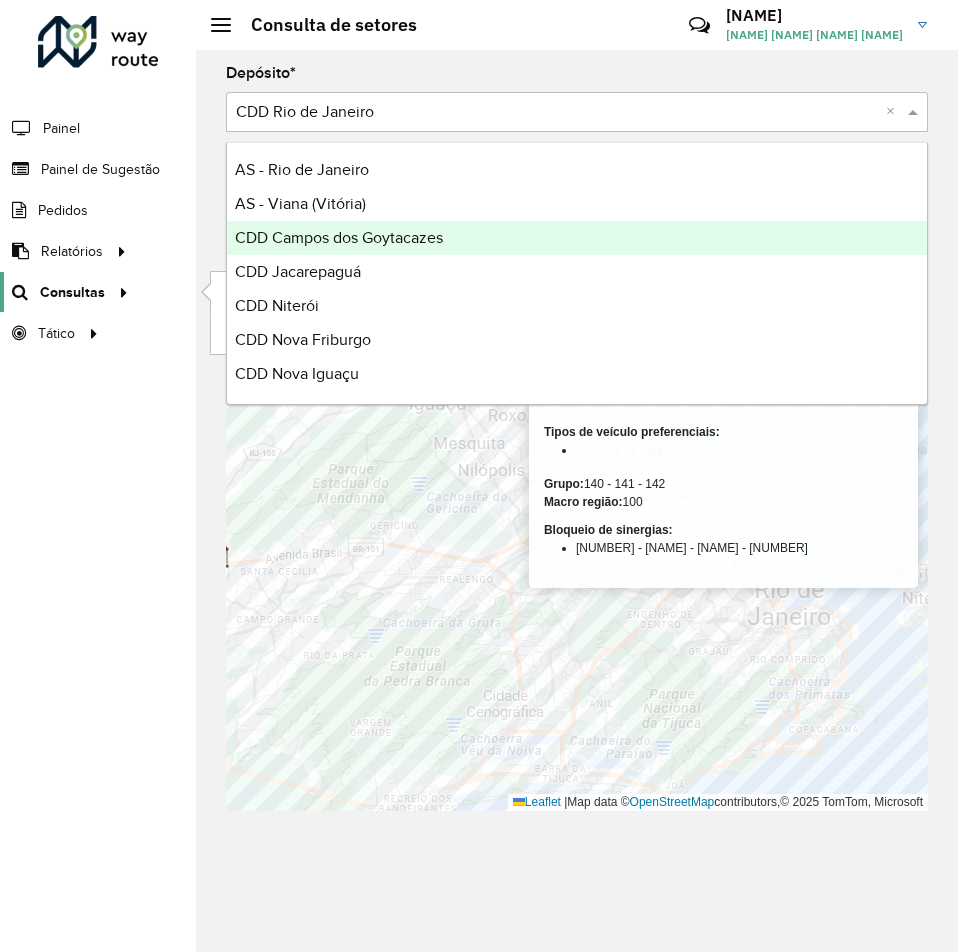 click on "Consultas" 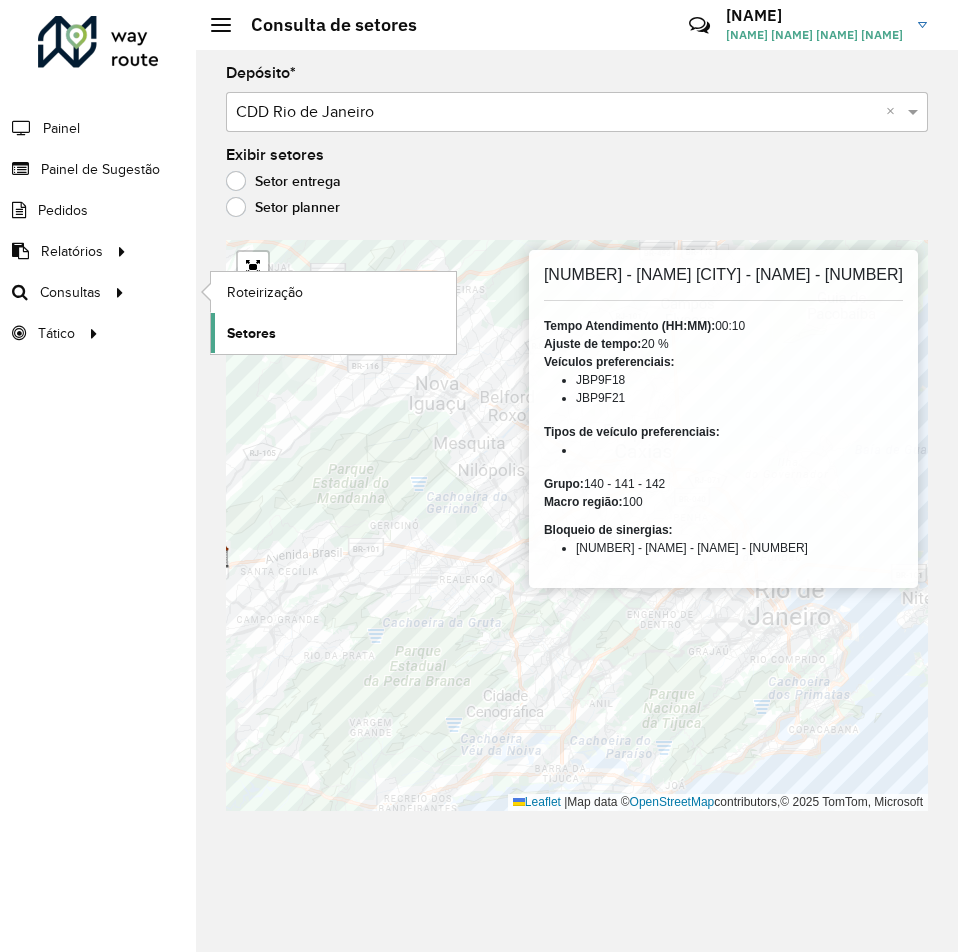 click on "Setores" 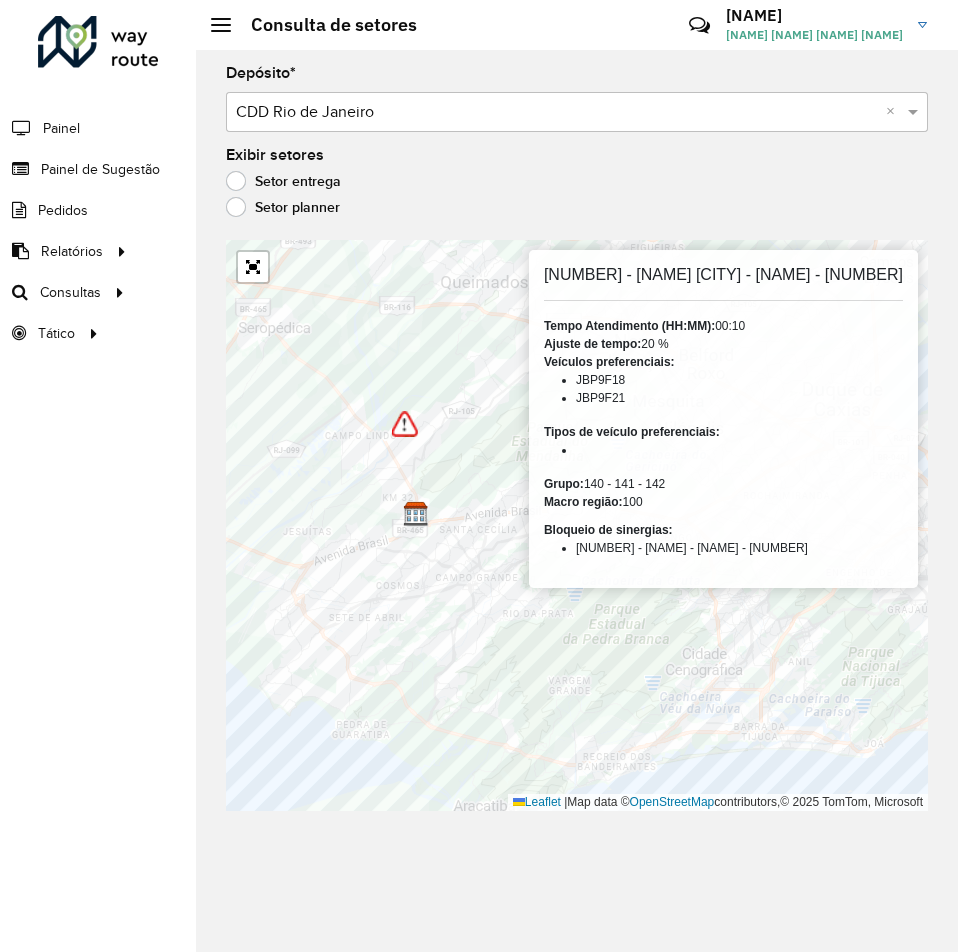 click at bounding box center (557, 113) 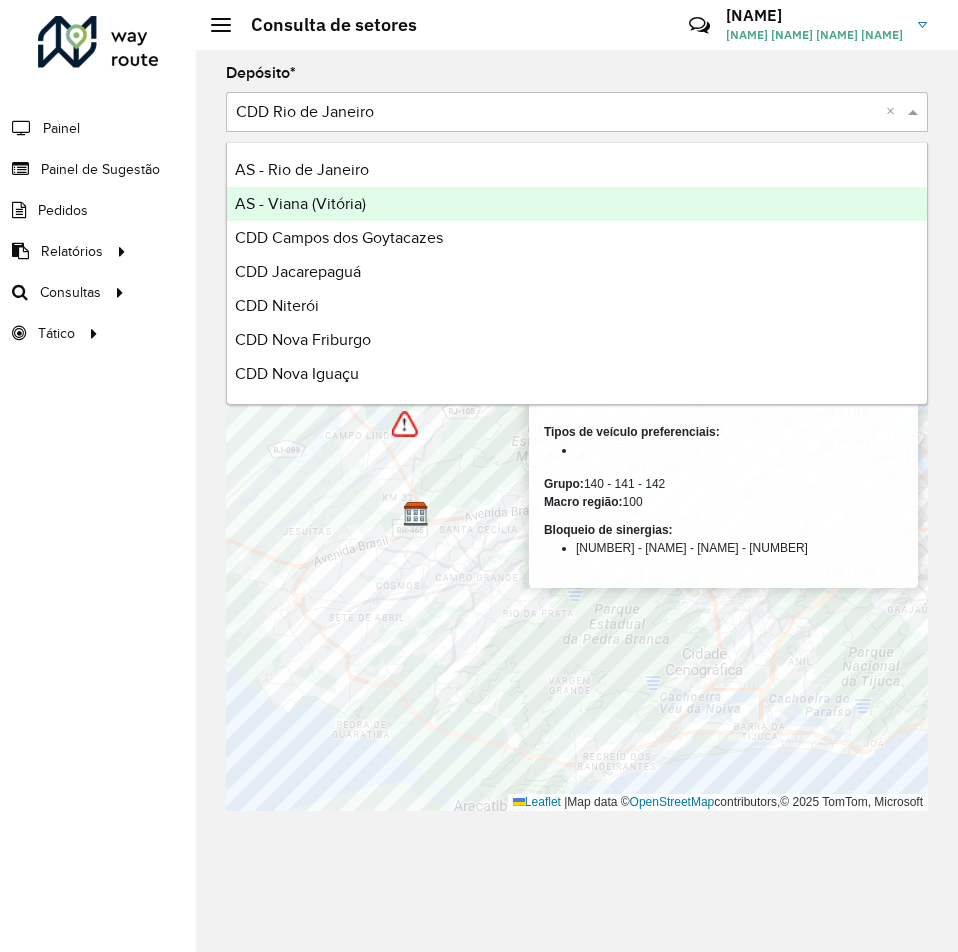 click on "AS - Viana (Vitória)" at bounding box center [300, 203] 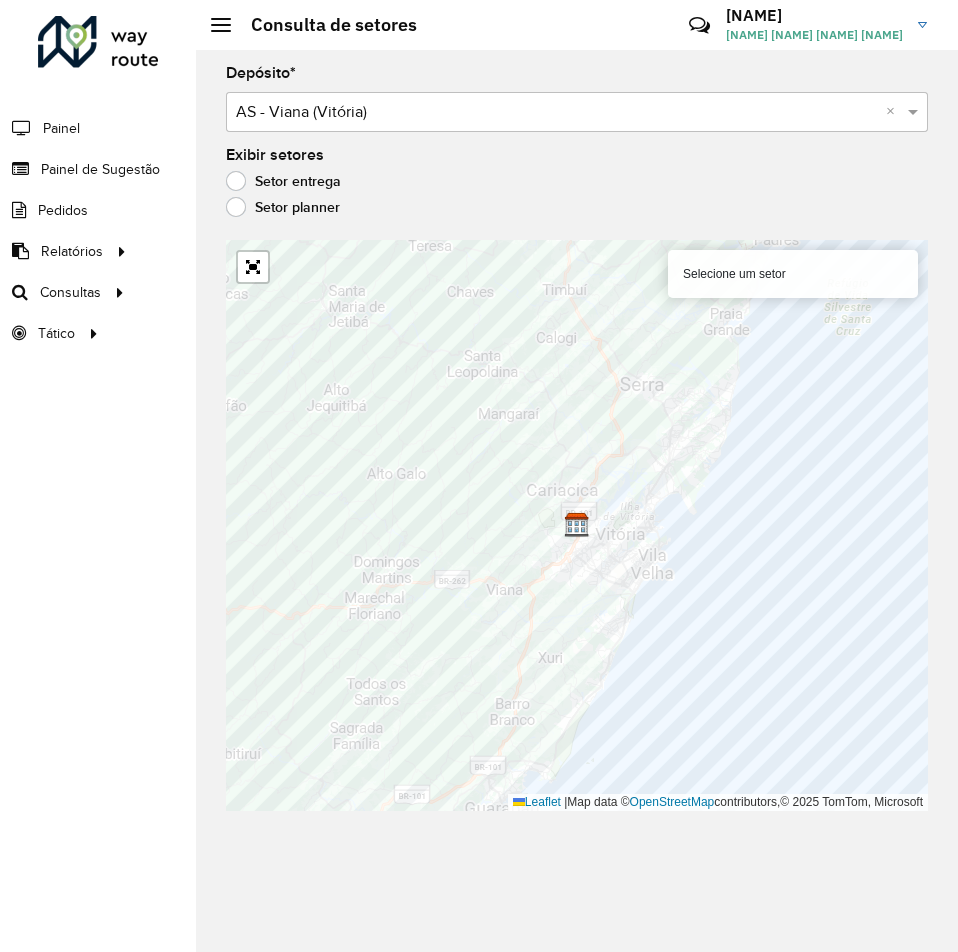 click at bounding box center [557, 113] 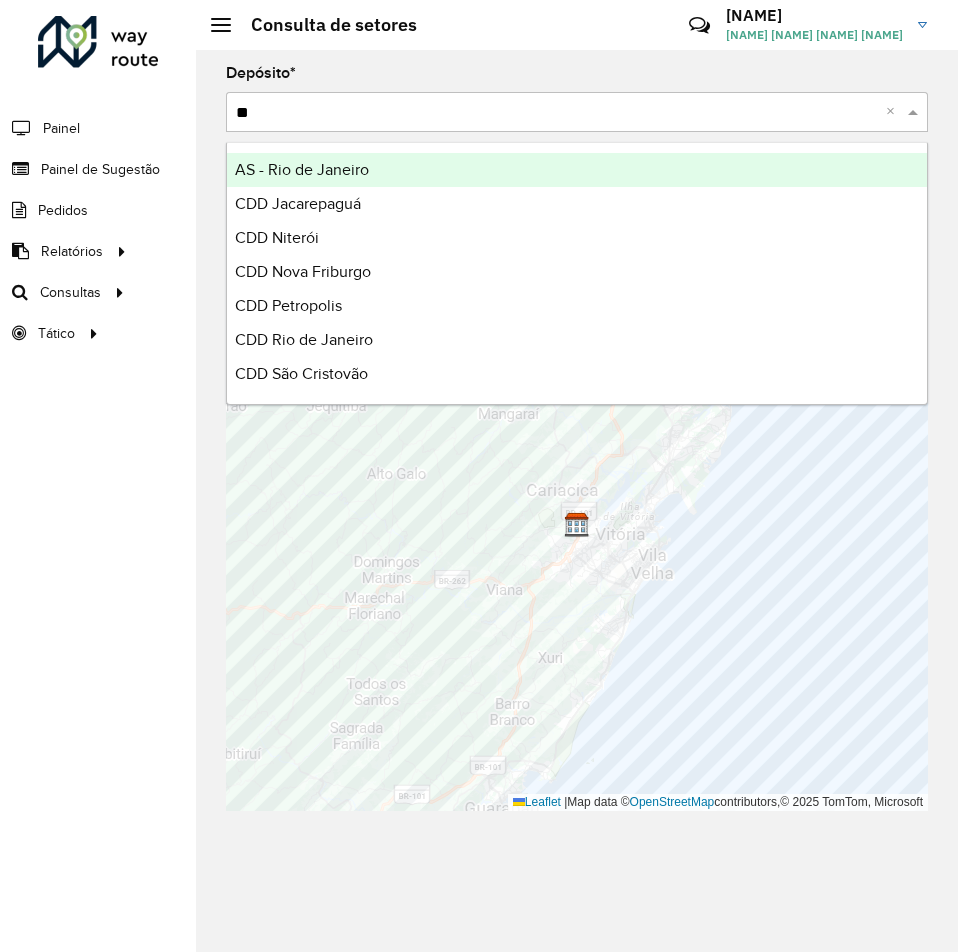 type on "***" 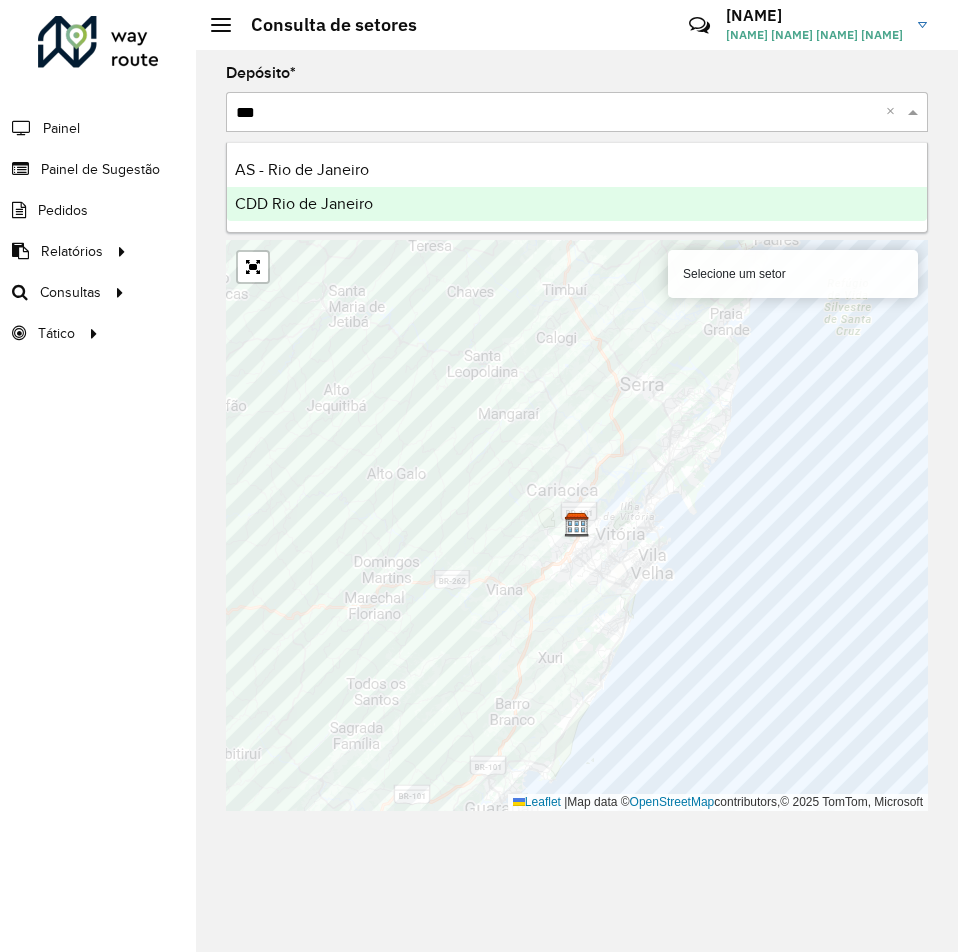 type 